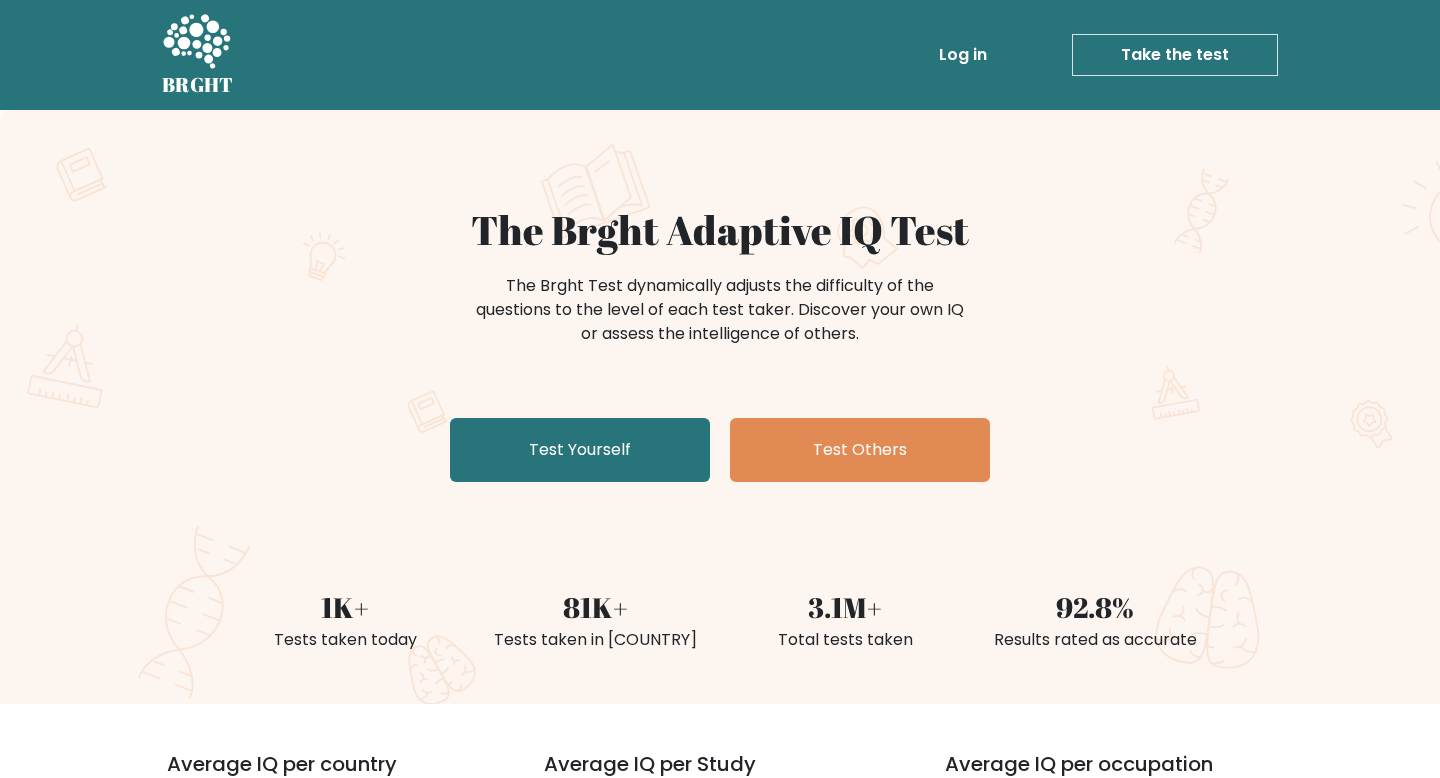 click on "Tests taken in [COUNTRY]" at bounding box center (720, 407) 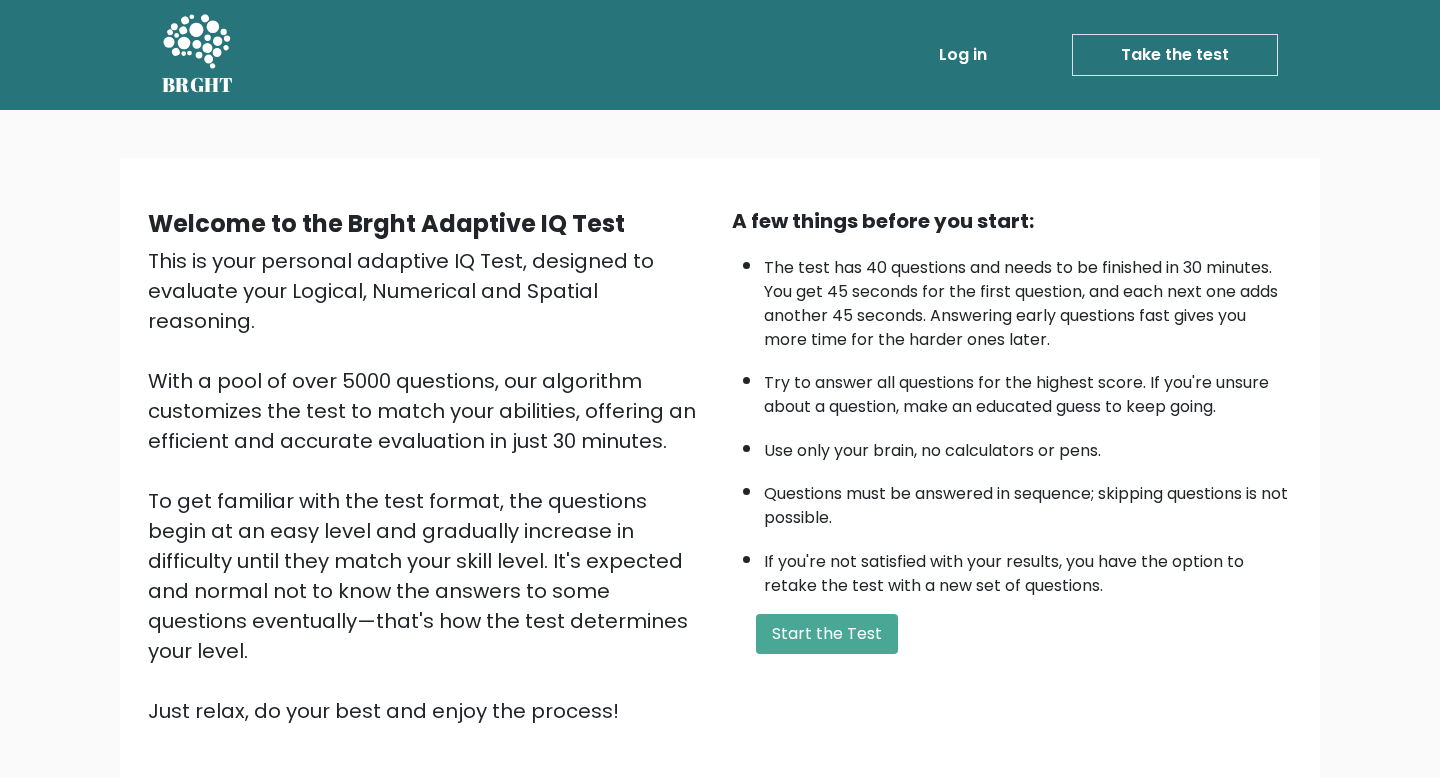 scroll, scrollTop: 0, scrollLeft: 0, axis: both 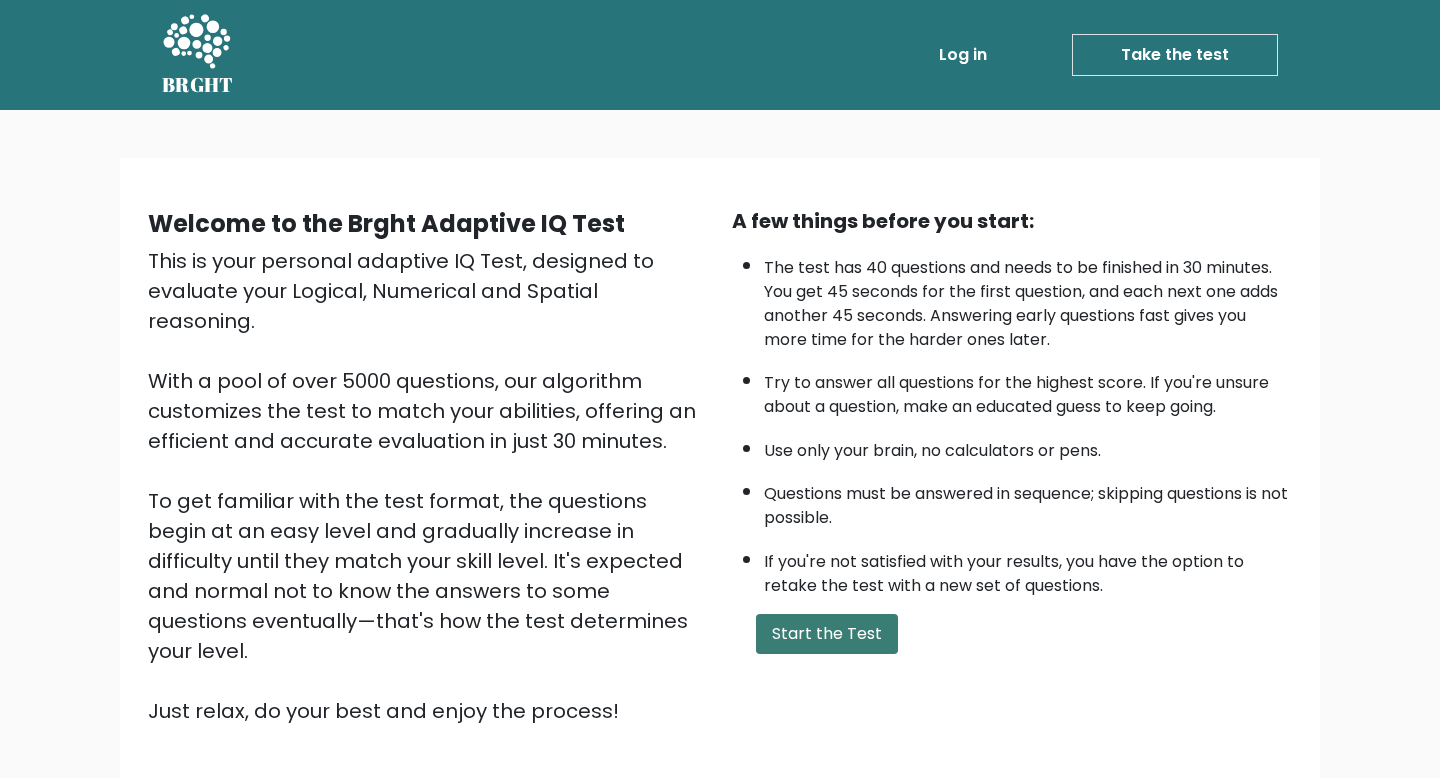 click on "Start the Test" at bounding box center (827, 634) 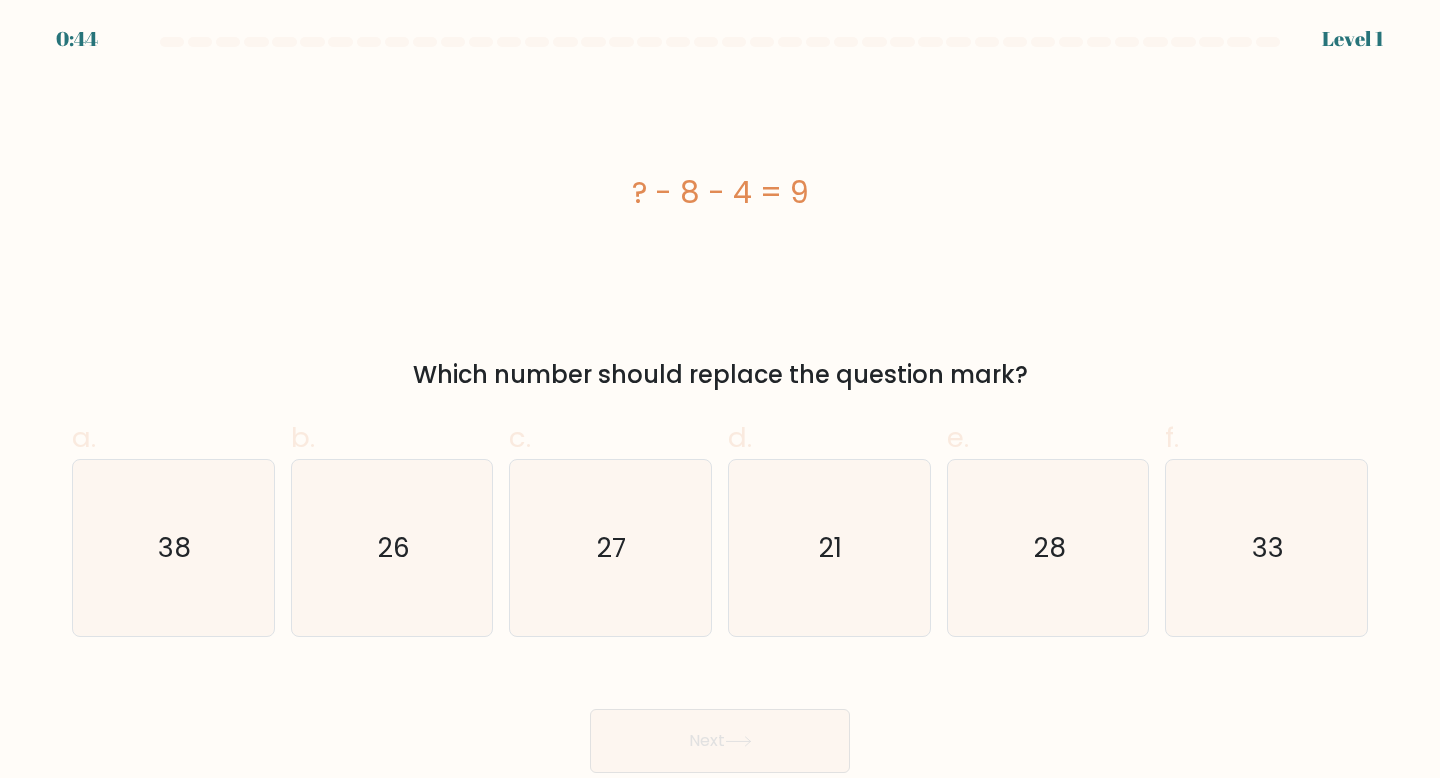 scroll, scrollTop: 0, scrollLeft: 0, axis: both 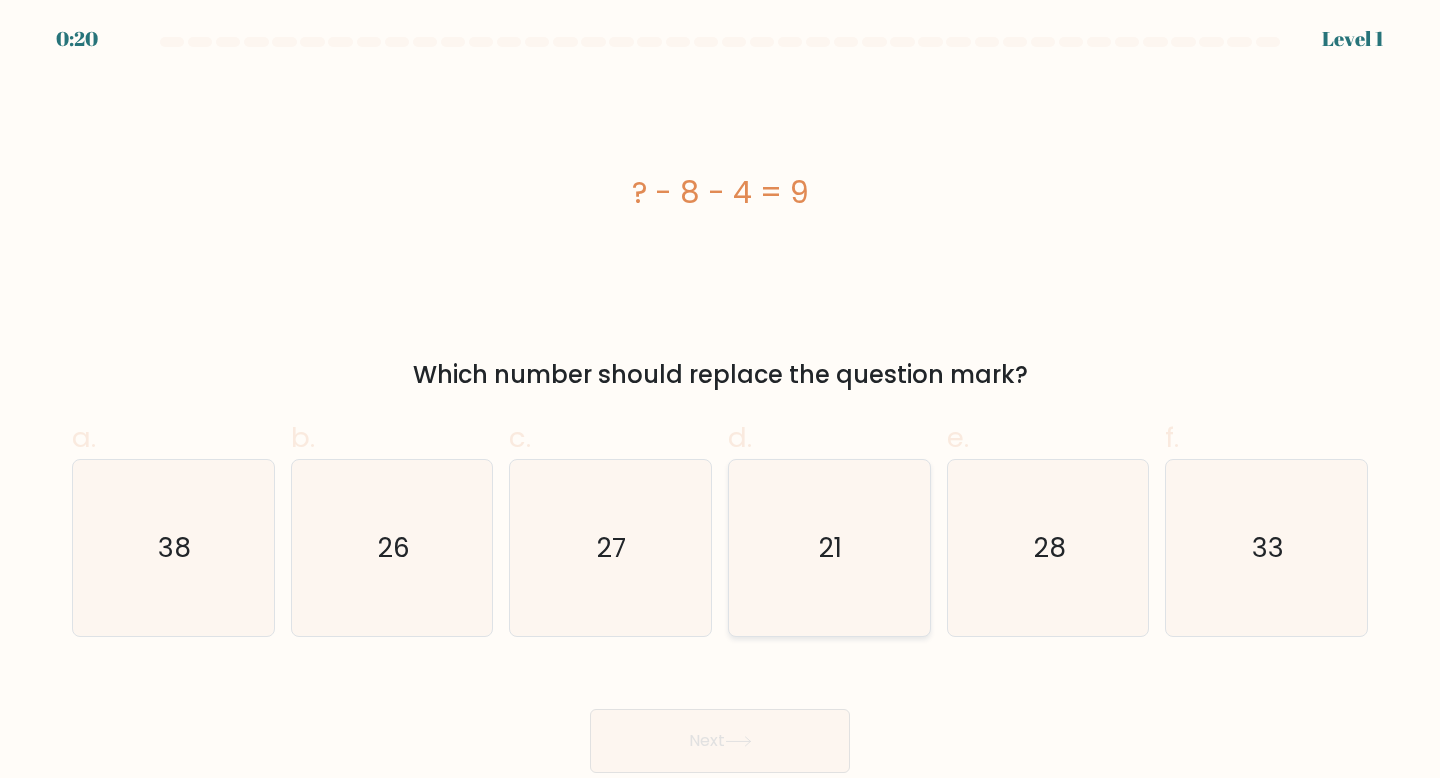 click on "21" at bounding box center [829, 548] 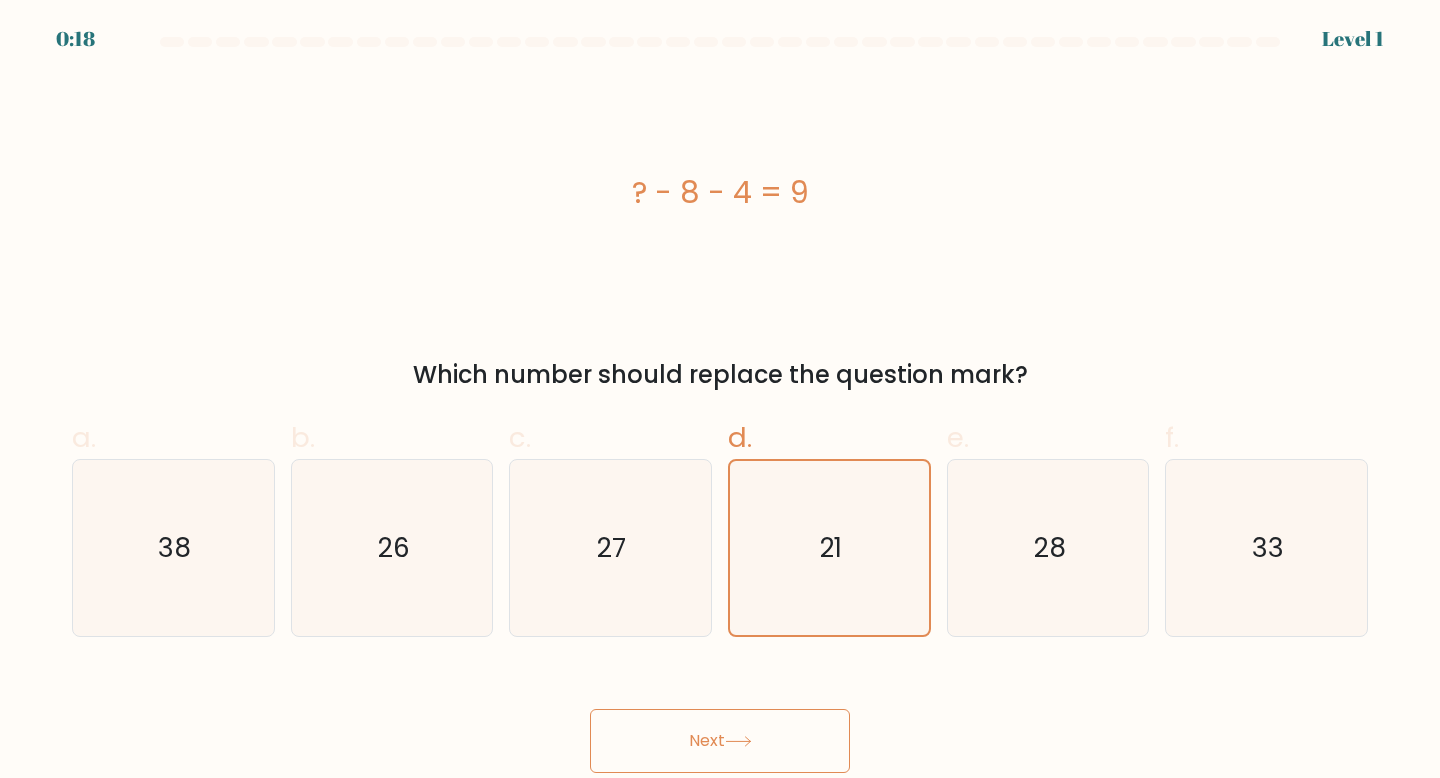 click on "Next" at bounding box center (720, 741) 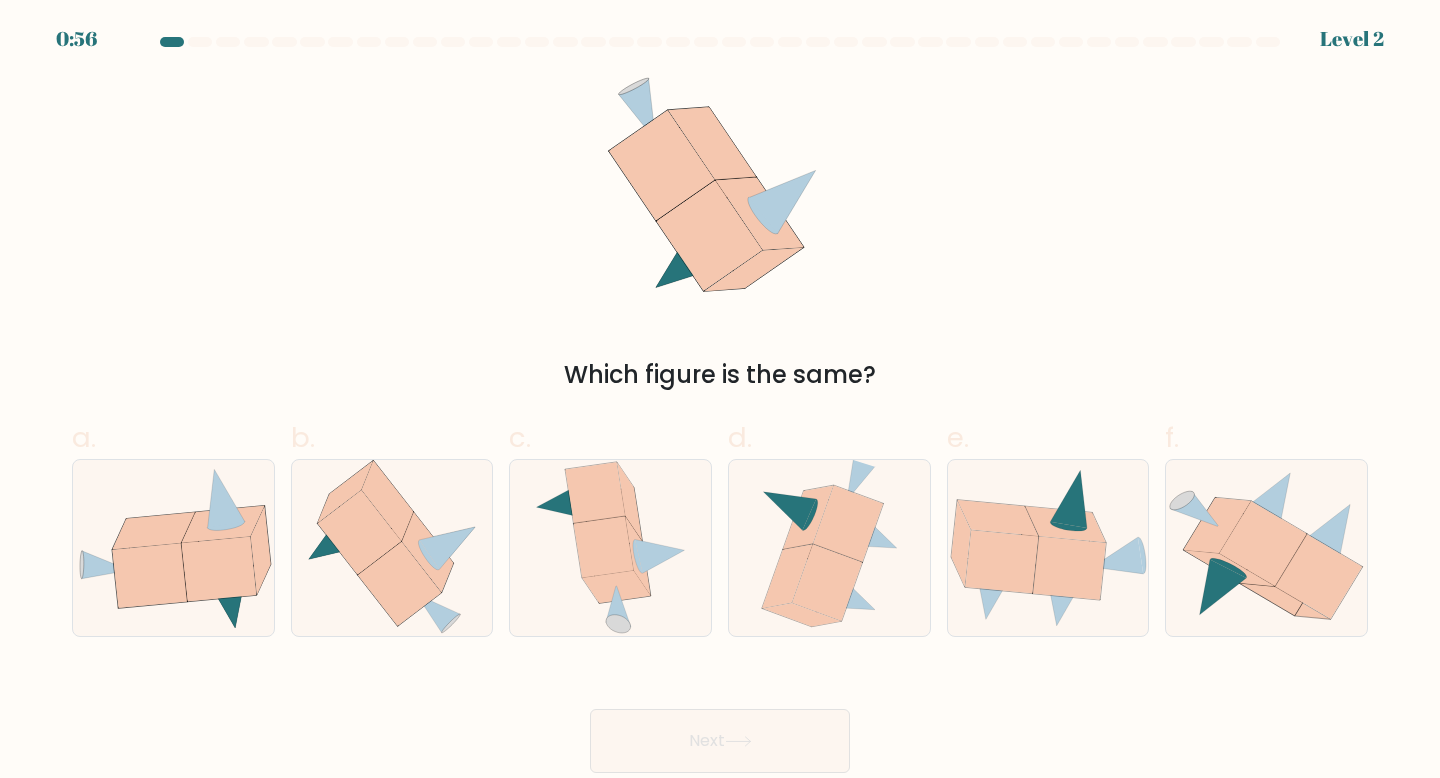 drag, startPoint x: 602, startPoint y: 373, endPoint x: 977, endPoint y: 374, distance: 375.00134 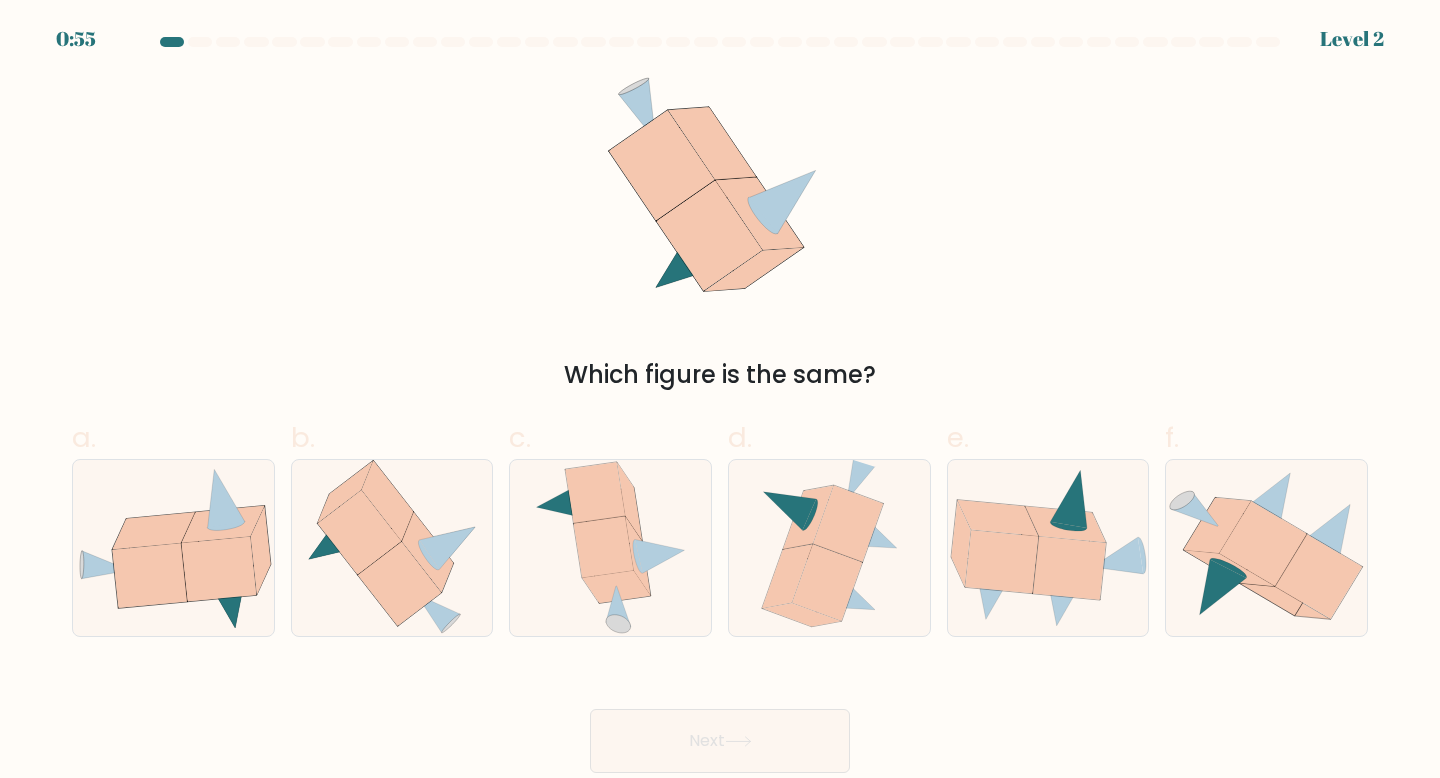 click on "Which figure is the same?" at bounding box center [720, 375] 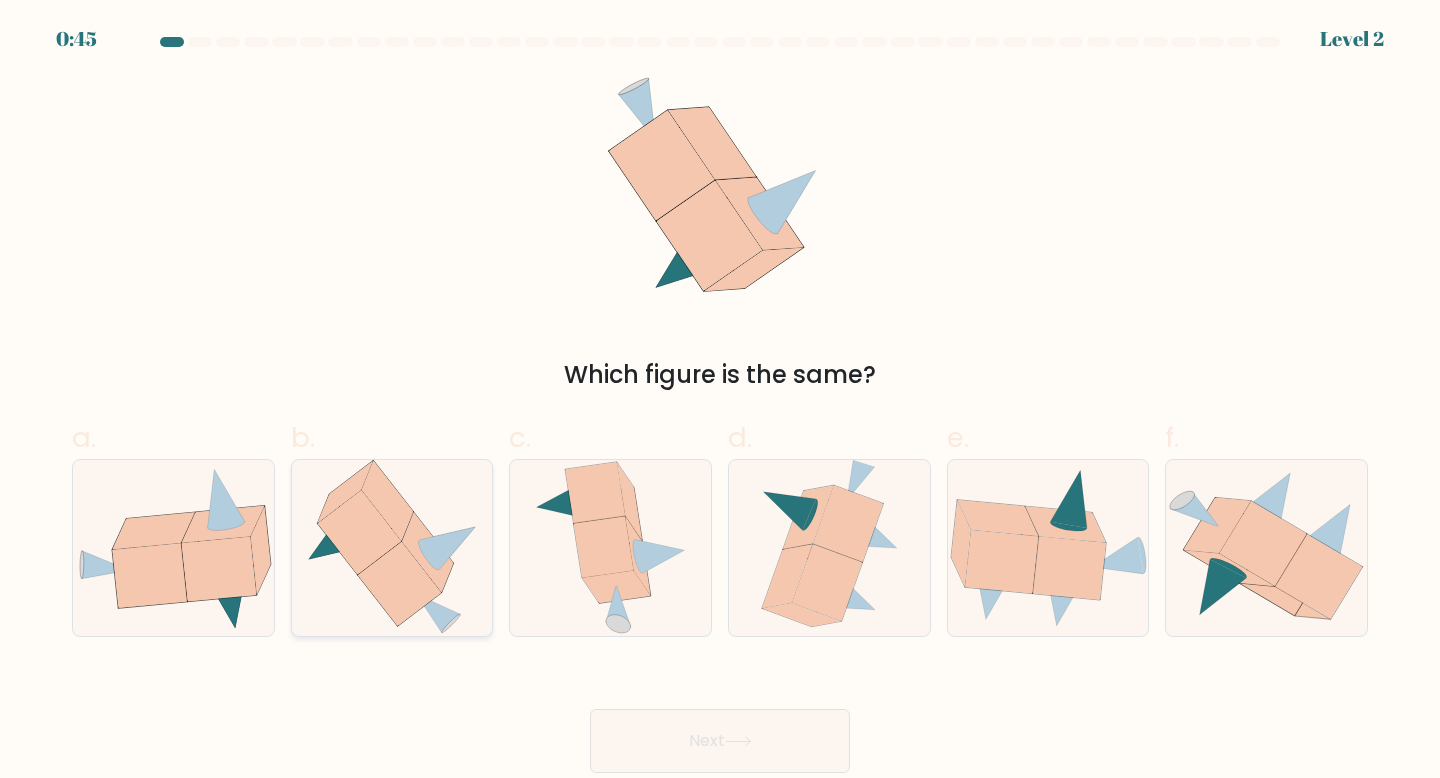 click at bounding box center [448, 548] 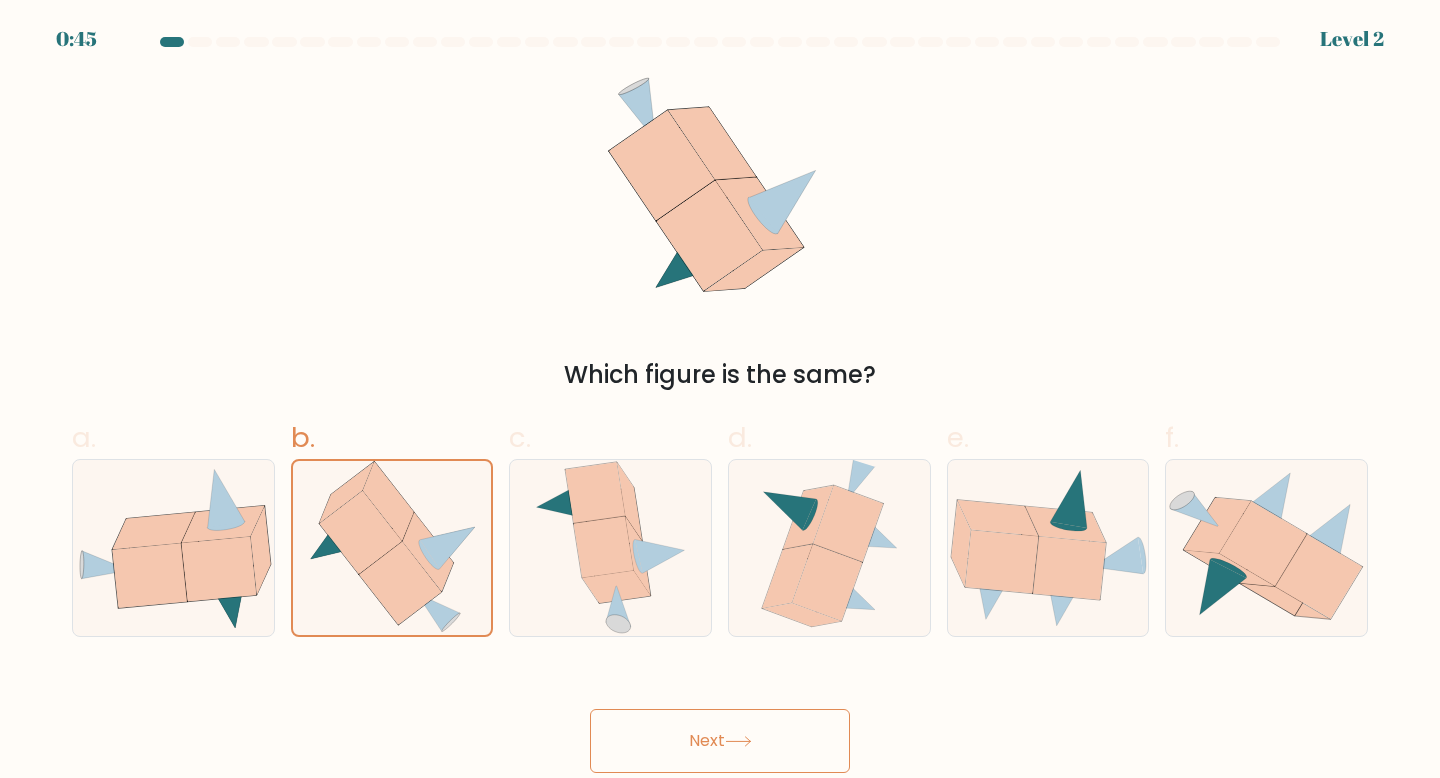 click on "Next" at bounding box center (720, 741) 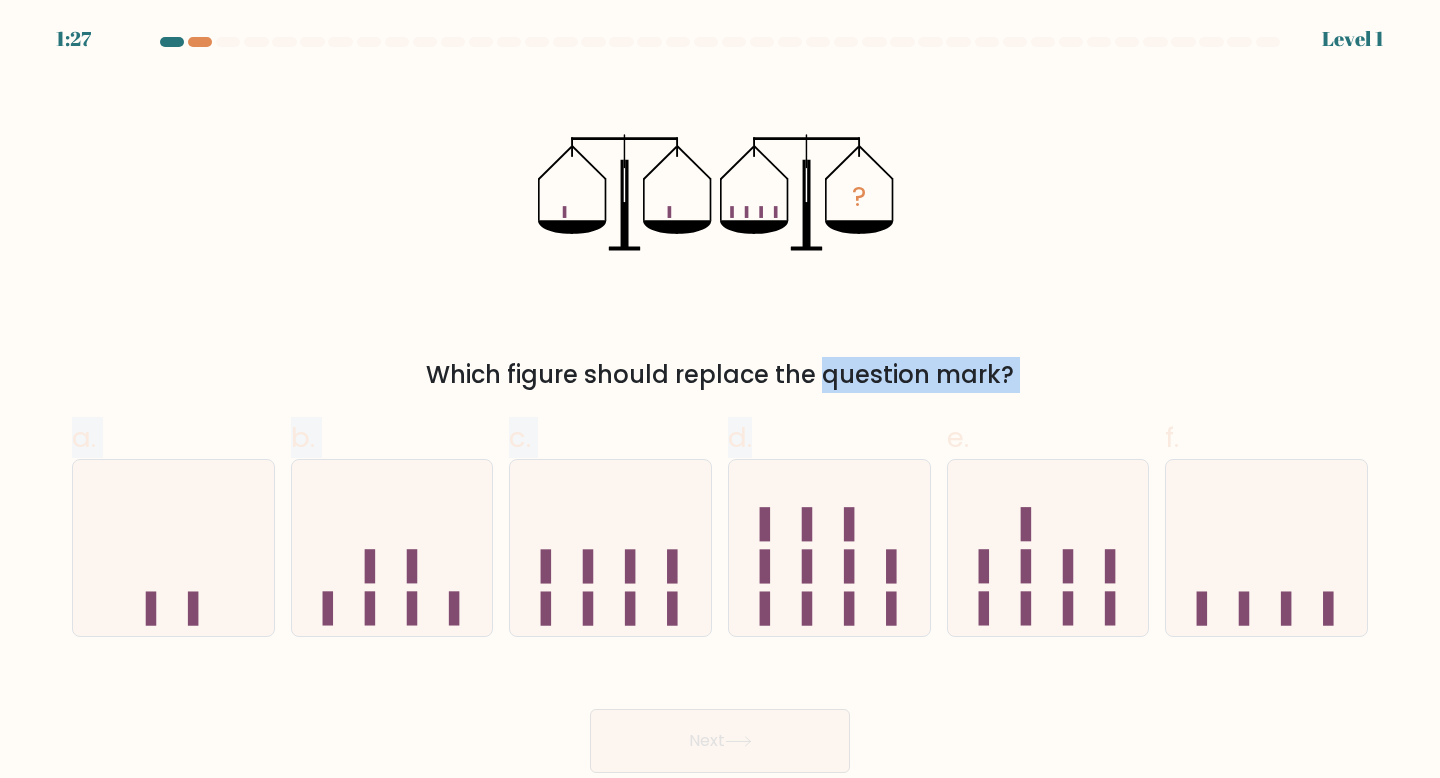 drag, startPoint x: 655, startPoint y: 390, endPoint x: 757, endPoint y: 418, distance: 105.773346 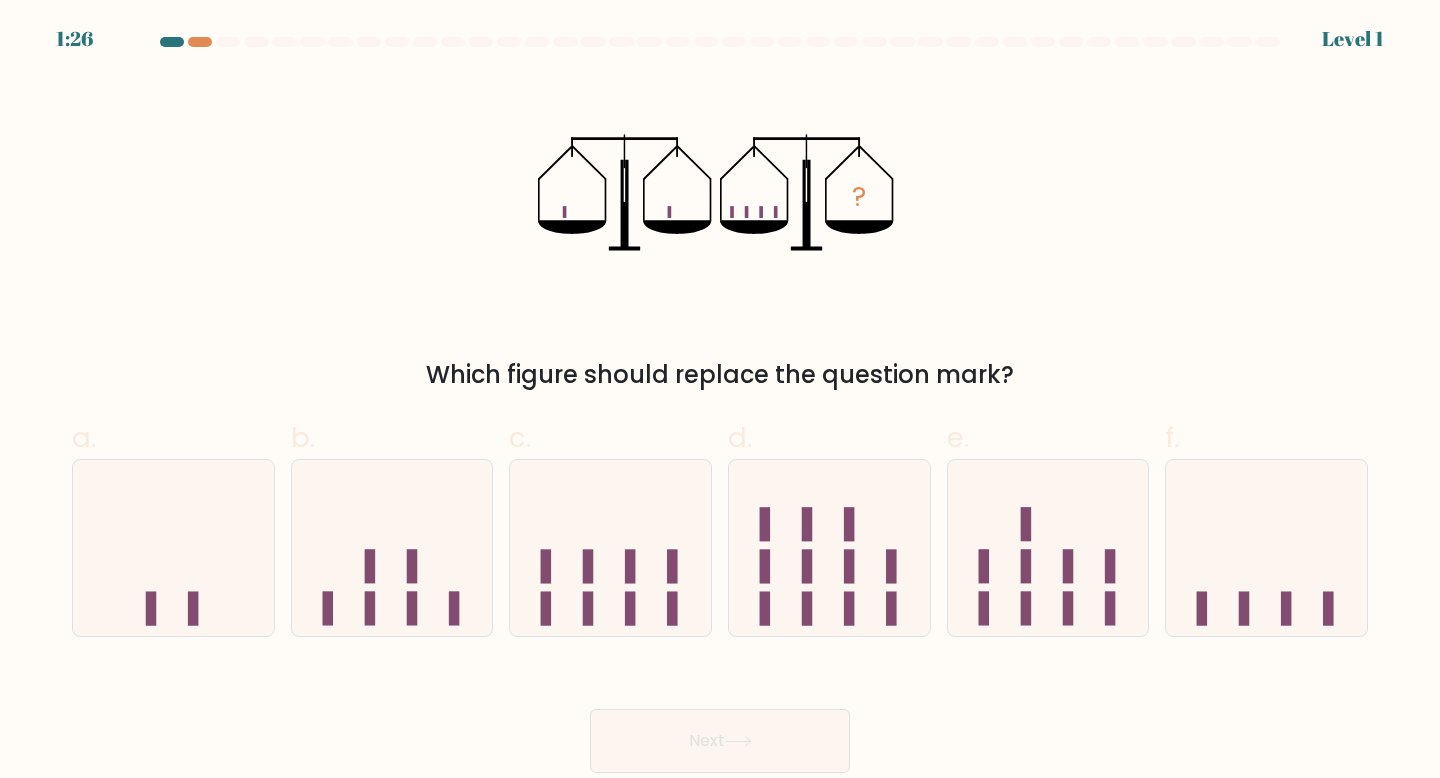 click on "?
Which figure should replace the question mark?" at bounding box center (720, 234) 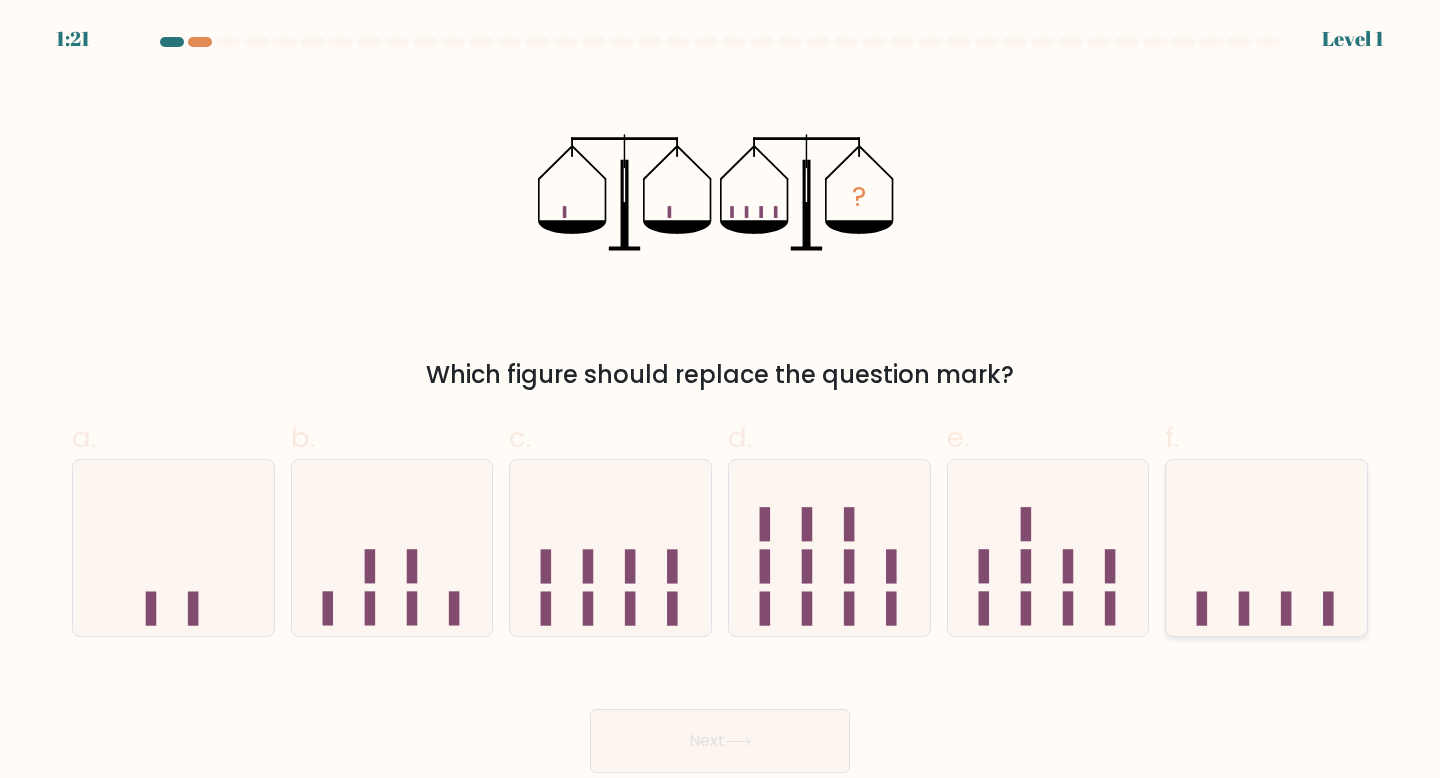 click at bounding box center (1266, 548) 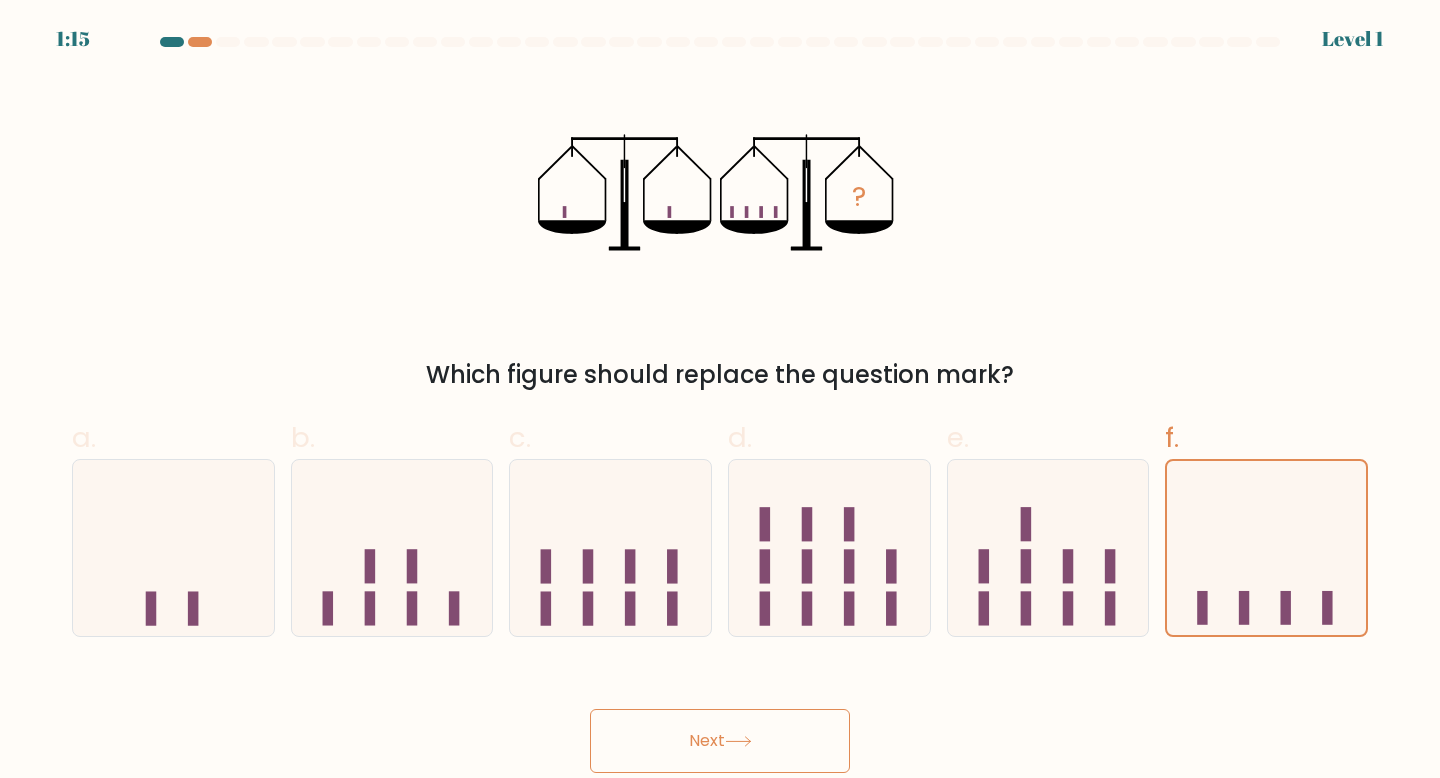 click on "Next" at bounding box center [720, 741] 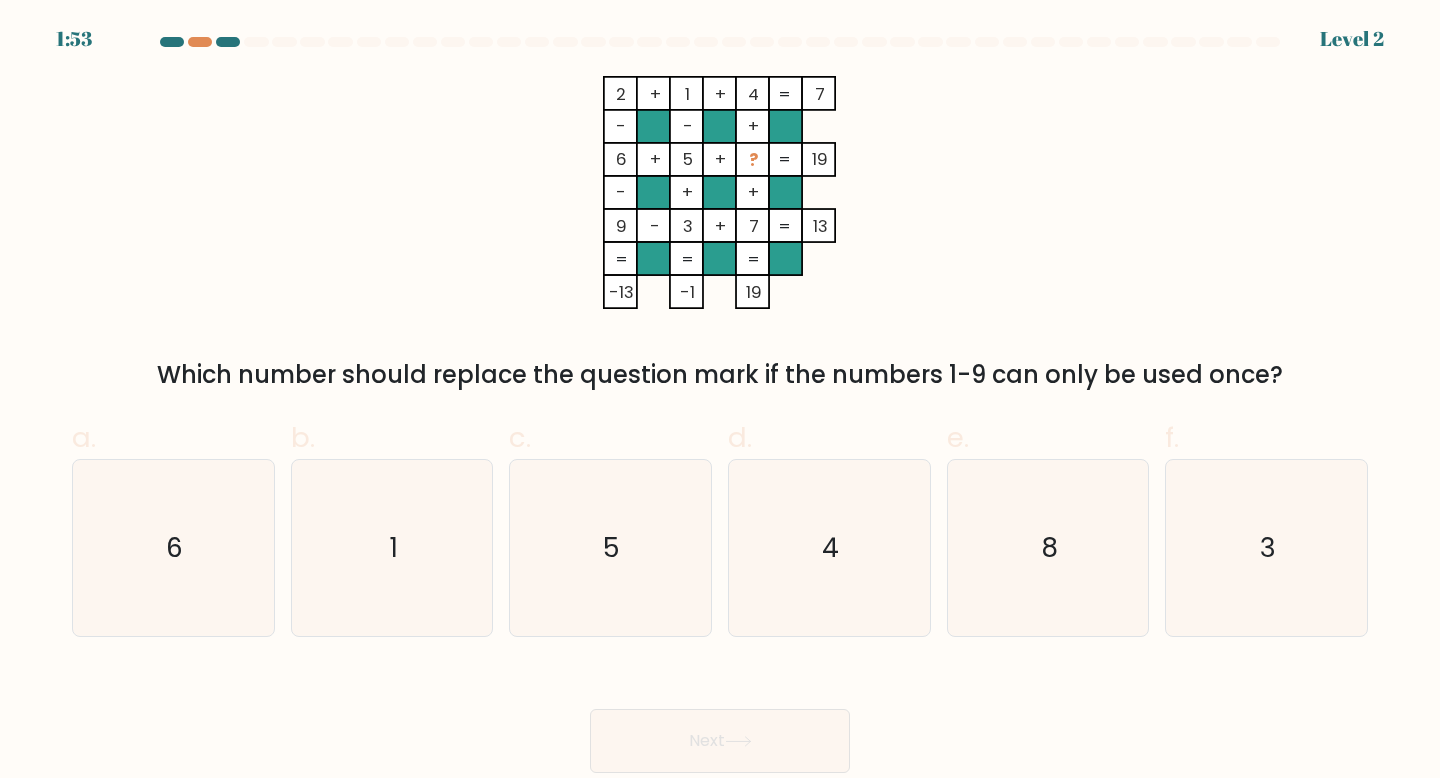 click on "6" at bounding box center (622, 94) 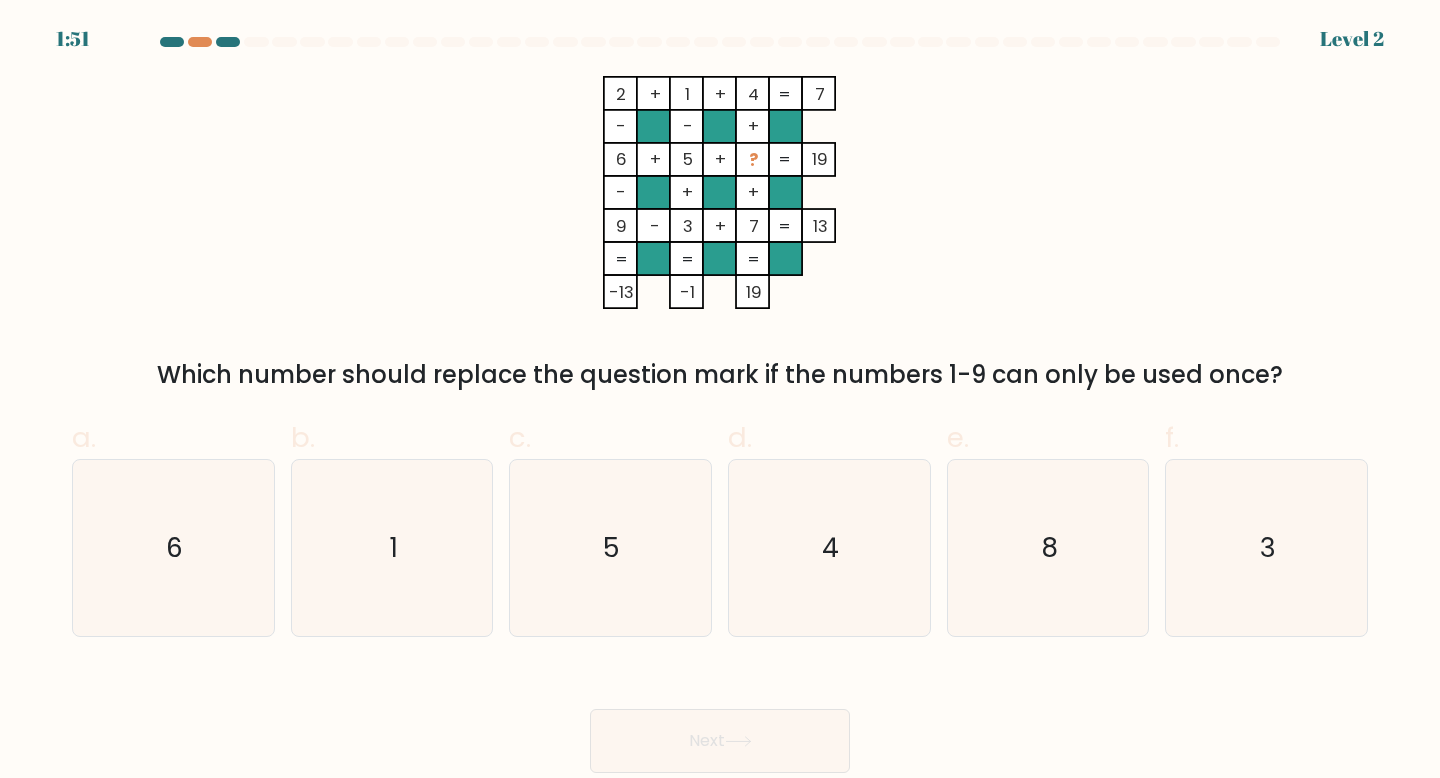 click on "4    +    7    +    6    1    -    -    +    9    +    0    +    ?    19    -    +    +    3    -    7    +    1    =   73    =   =   =   =   -04    -4    11    =" at bounding box center (720, 192) 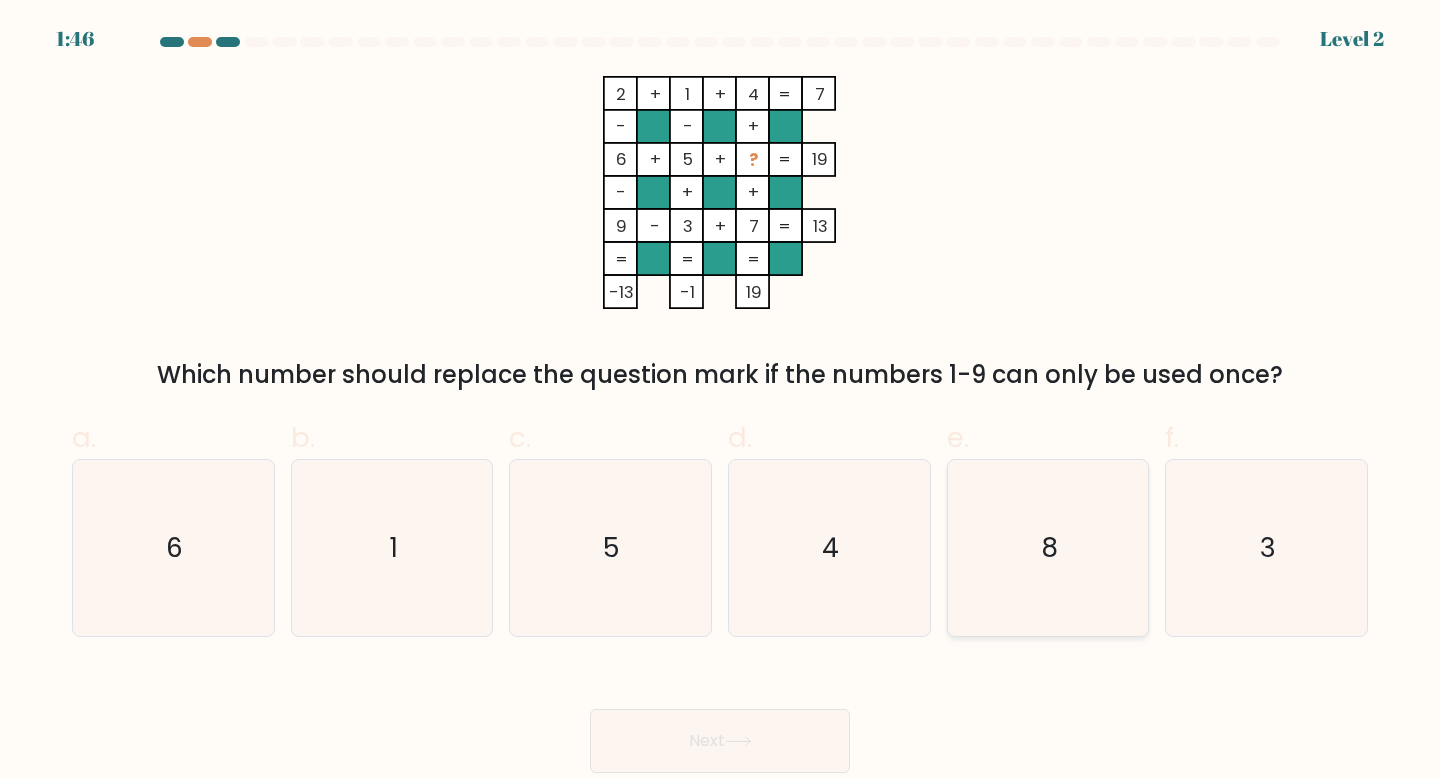 click on "8" at bounding box center (1048, 548) 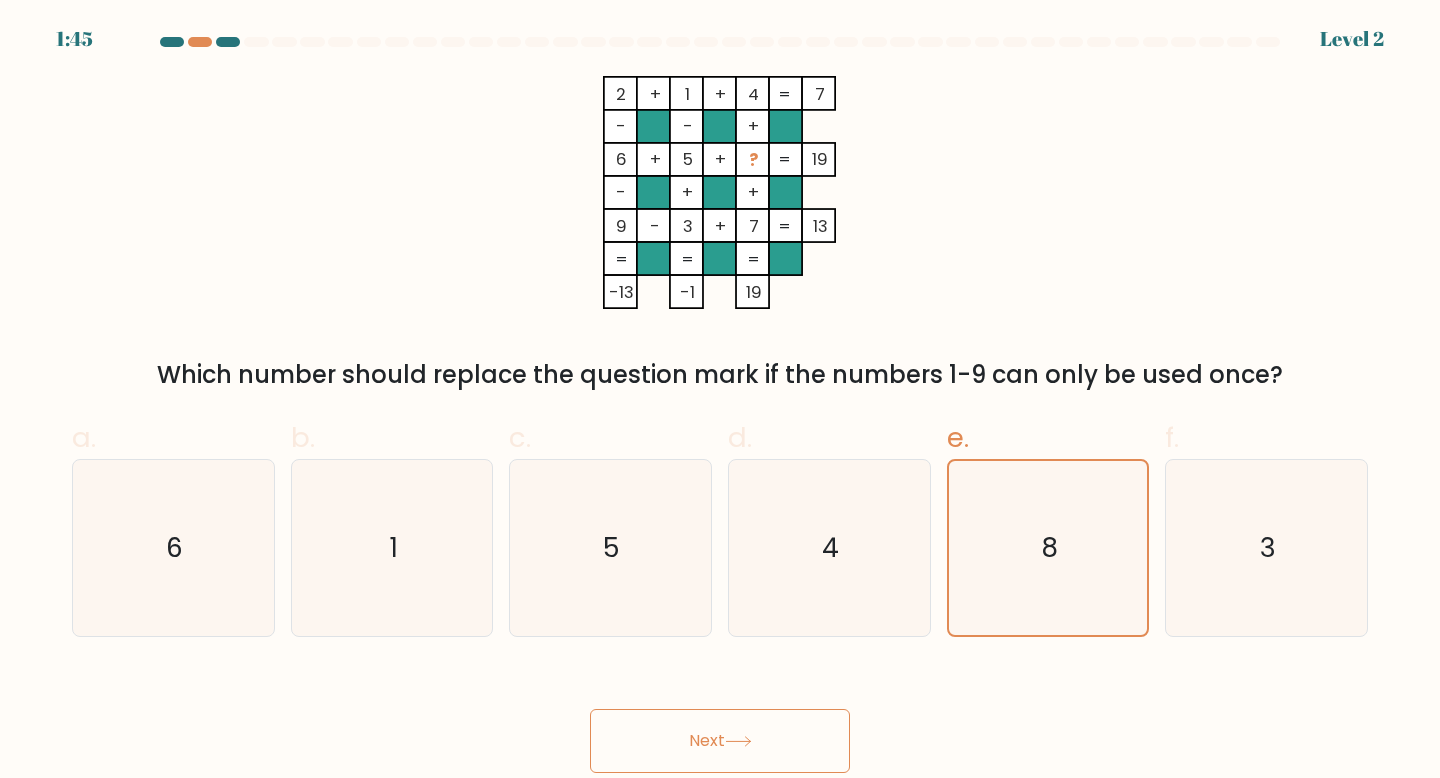 click at bounding box center [738, 741] 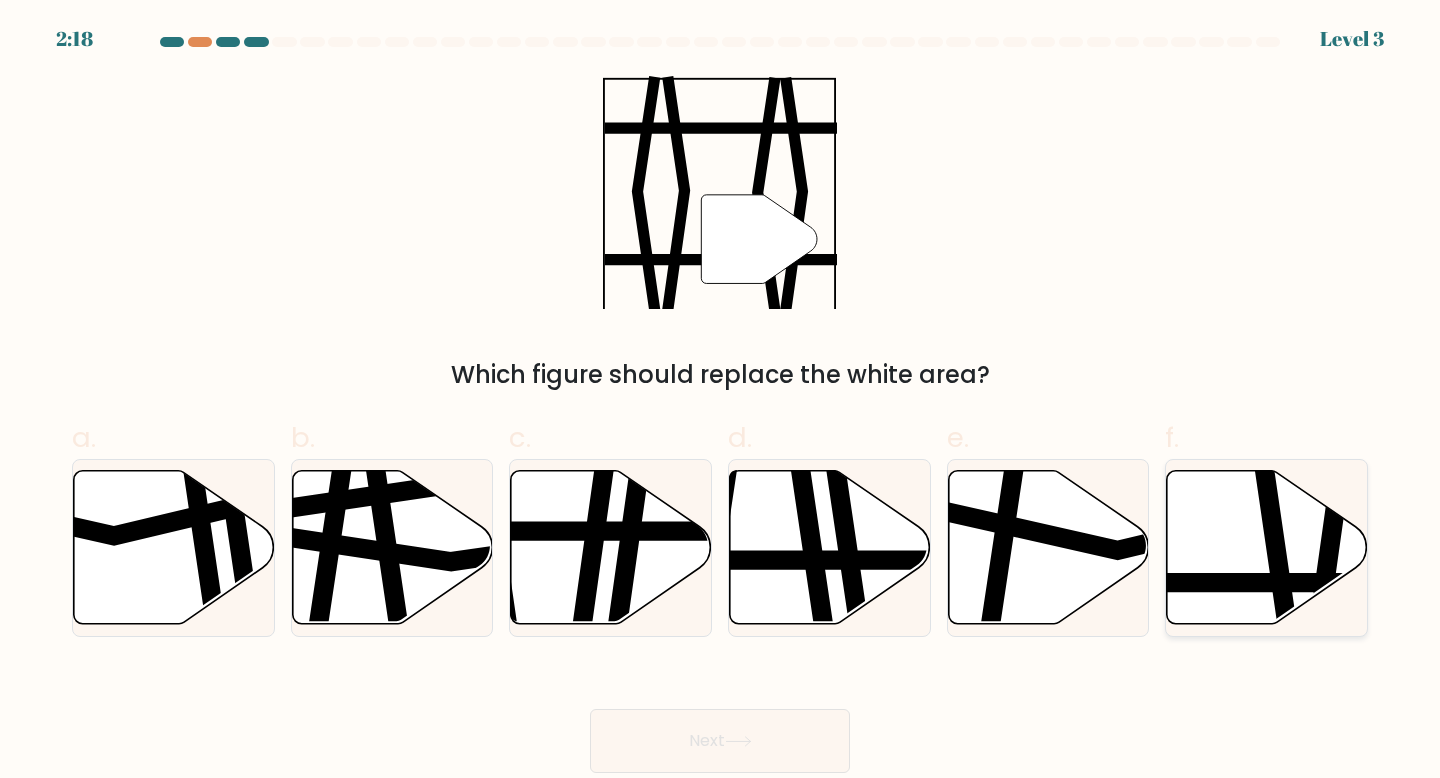 click at bounding box center (1267, 547) 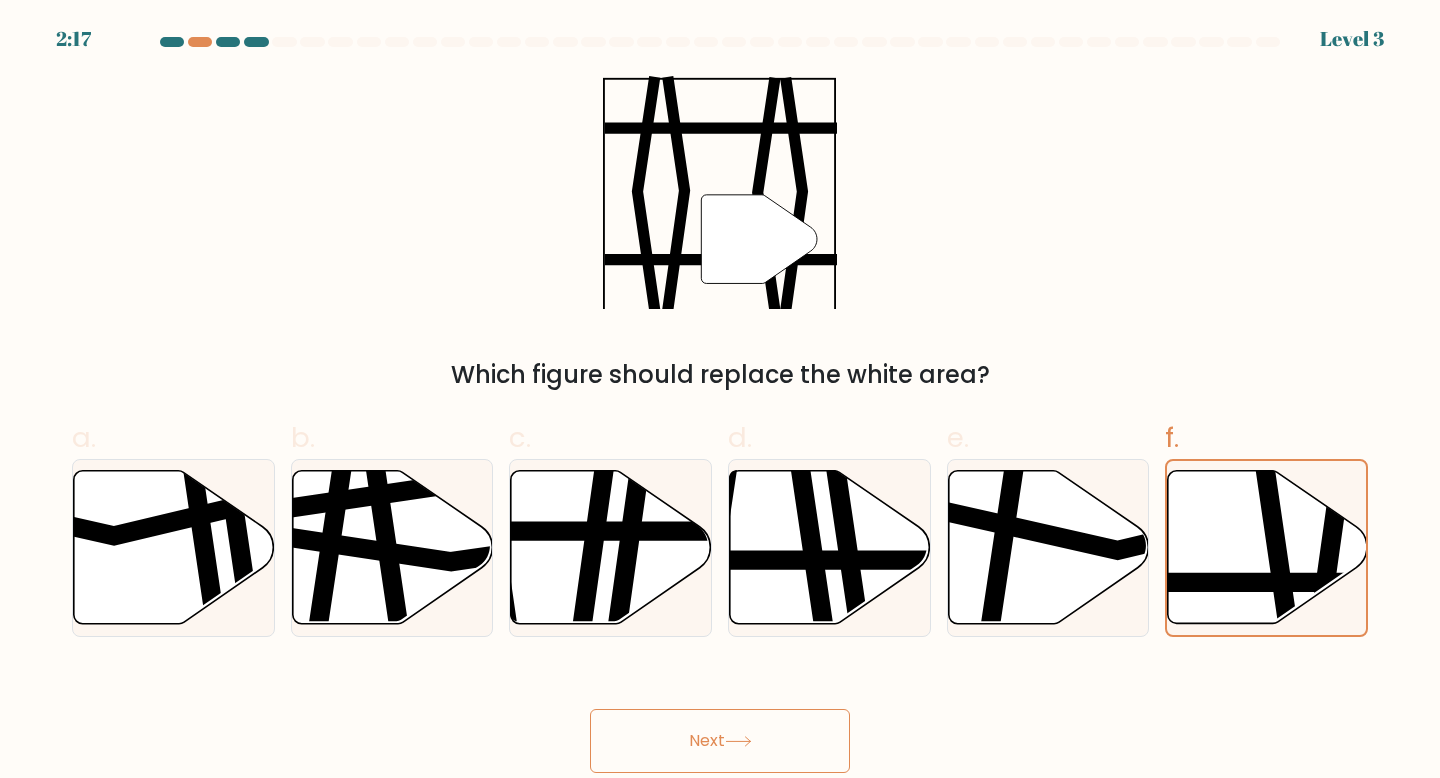 click on "Next" at bounding box center [720, 741] 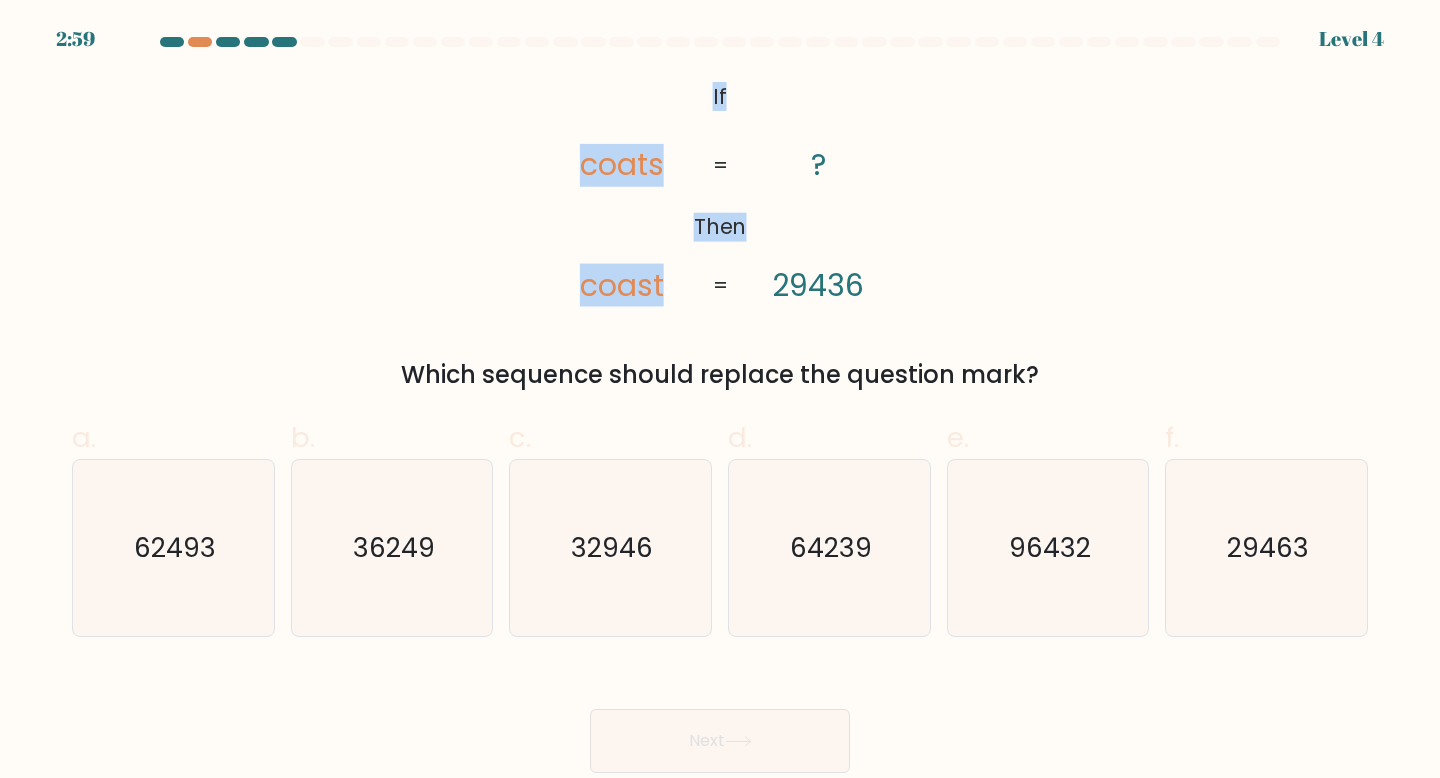drag, startPoint x: 713, startPoint y: 90, endPoint x: 770, endPoint y: 107, distance: 59.48109 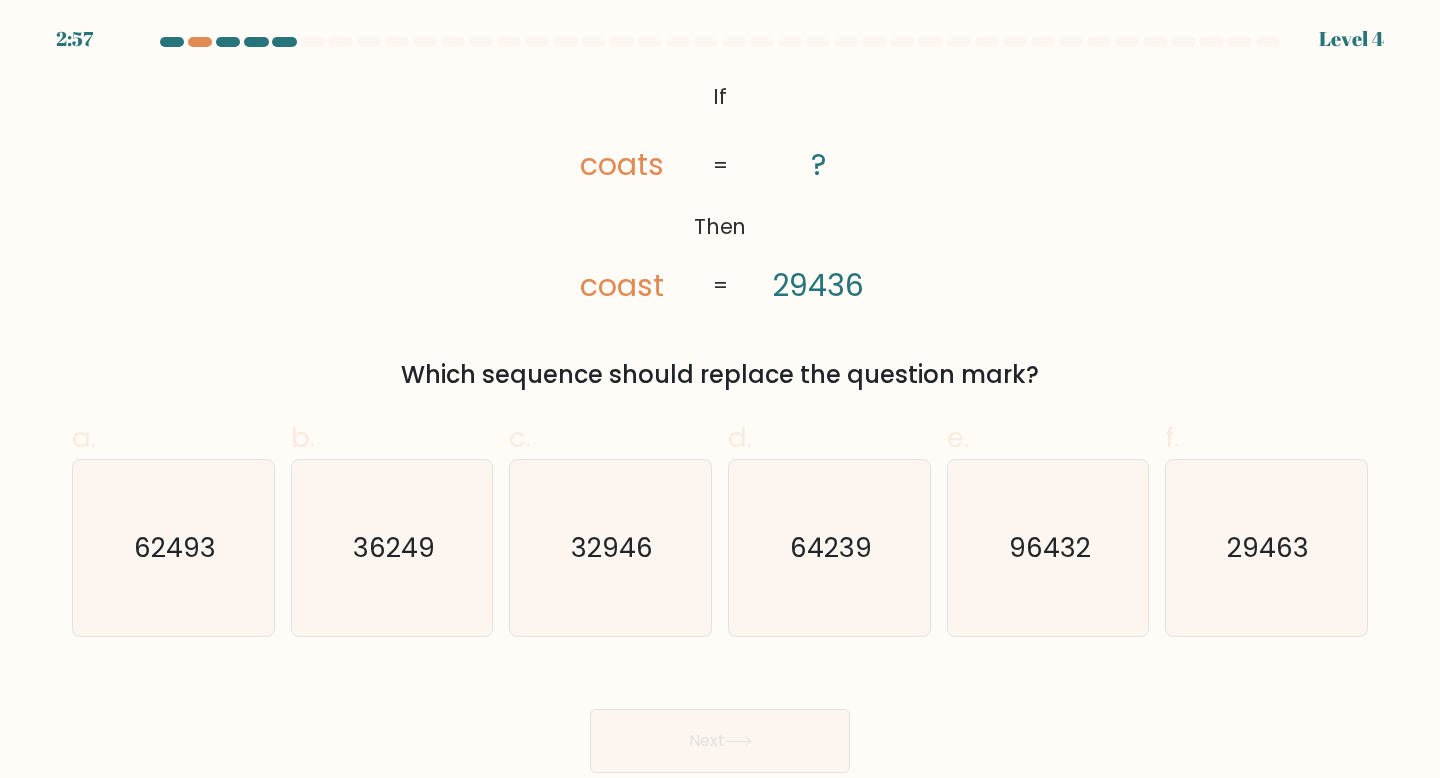 drag, startPoint x: 564, startPoint y: 158, endPoint x: 762, endPoint y: 188, distance: 200.25983 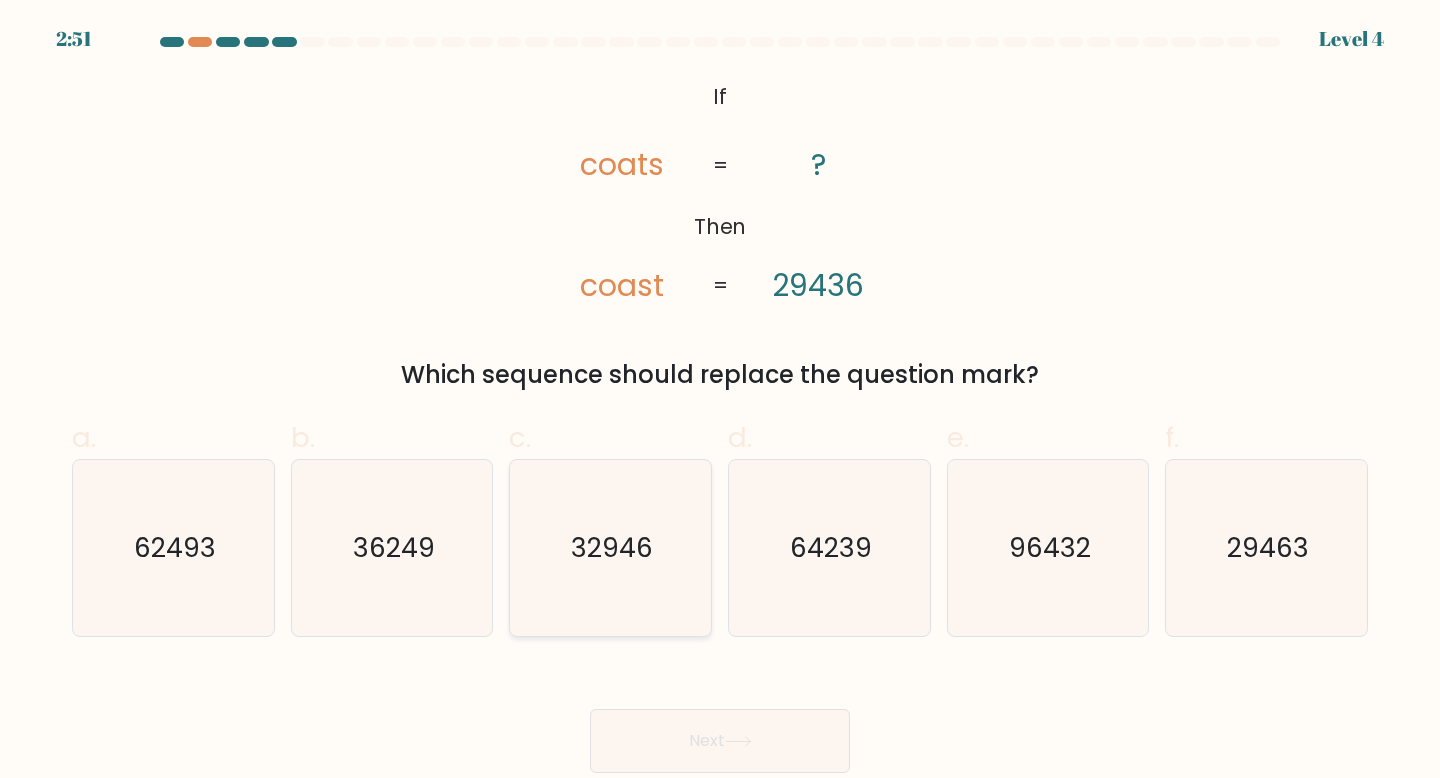 click on "32946" at bounding box center (610, 548) 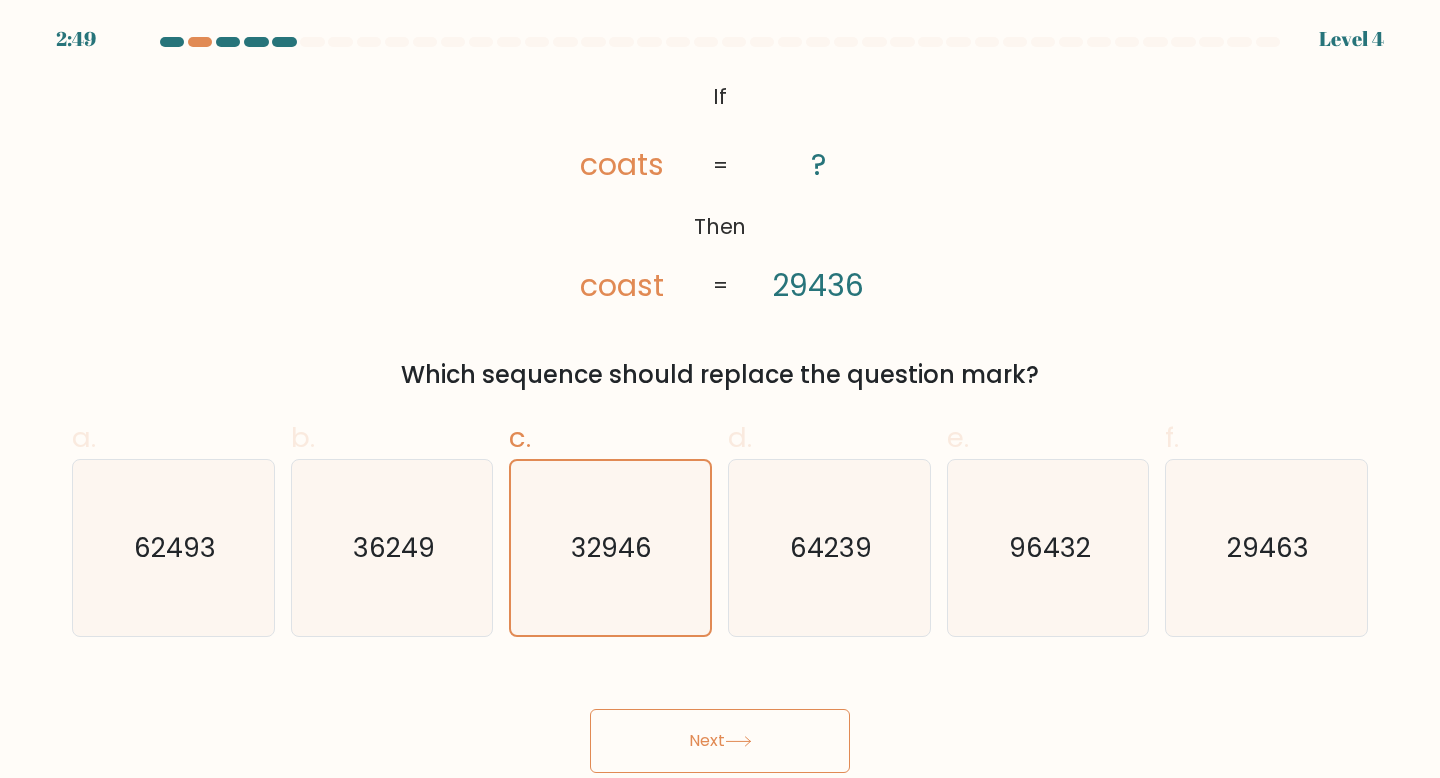 click on "6:16
Lorem 2
Ip" at bounding box center [720, 389] 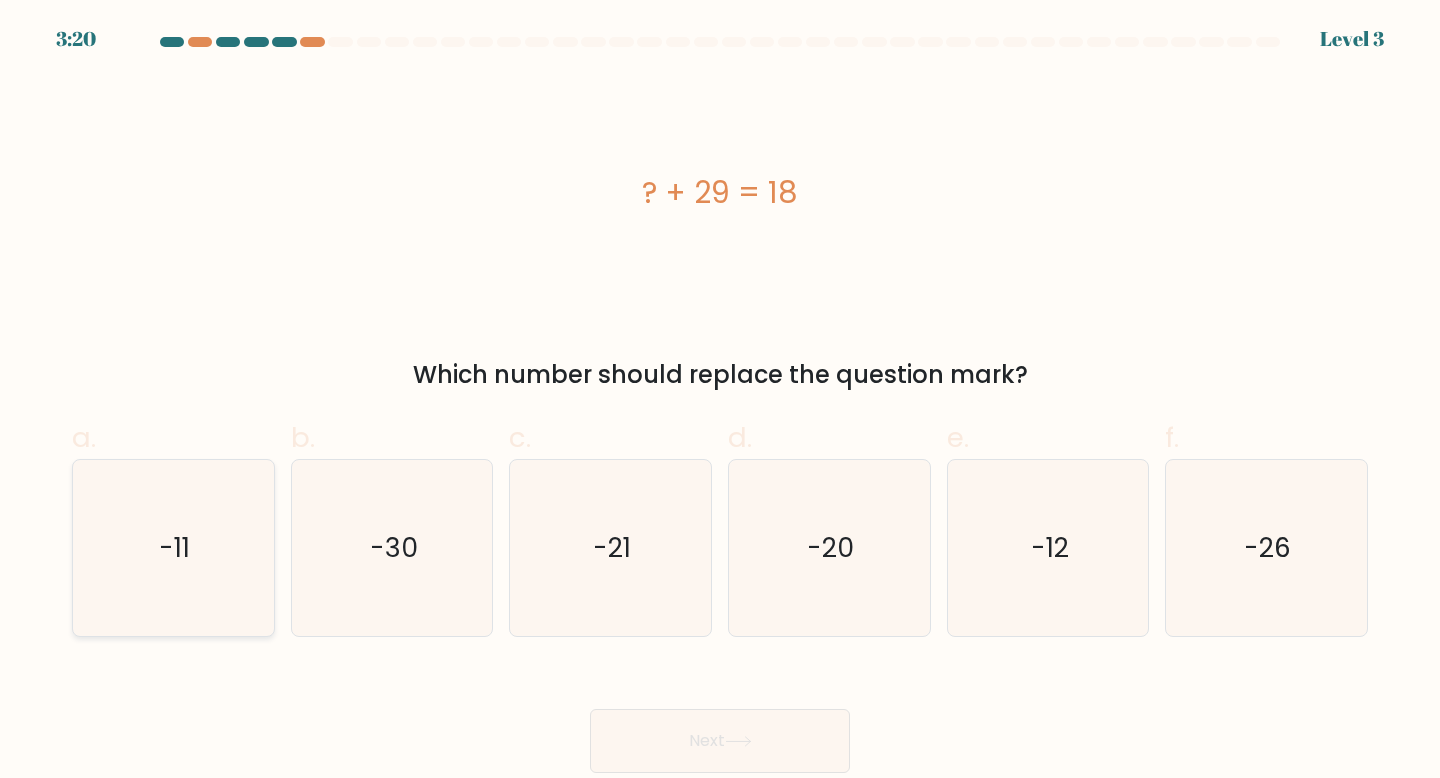 click on "-11" at bounding box center [173, 548] 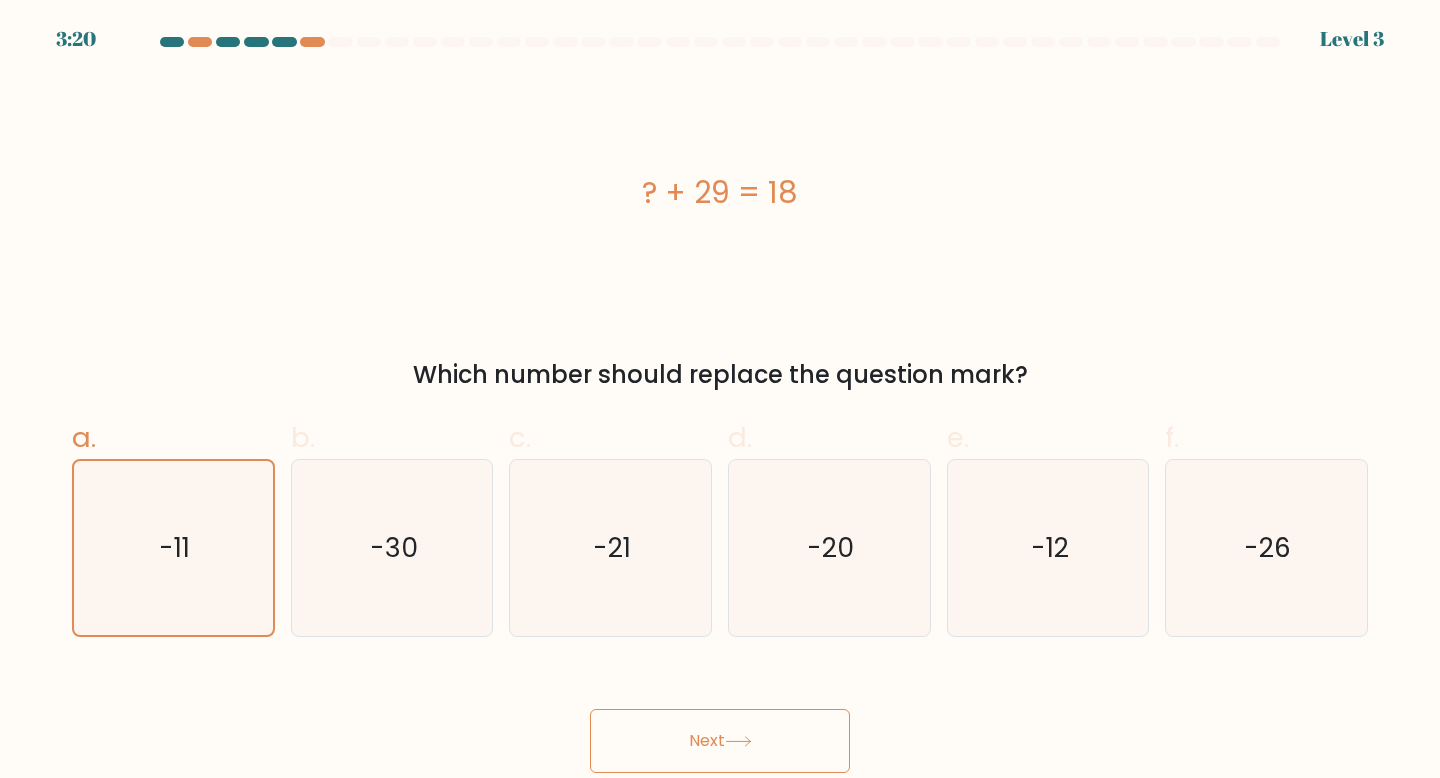 click on "Next" at bounding box center (720, 741) 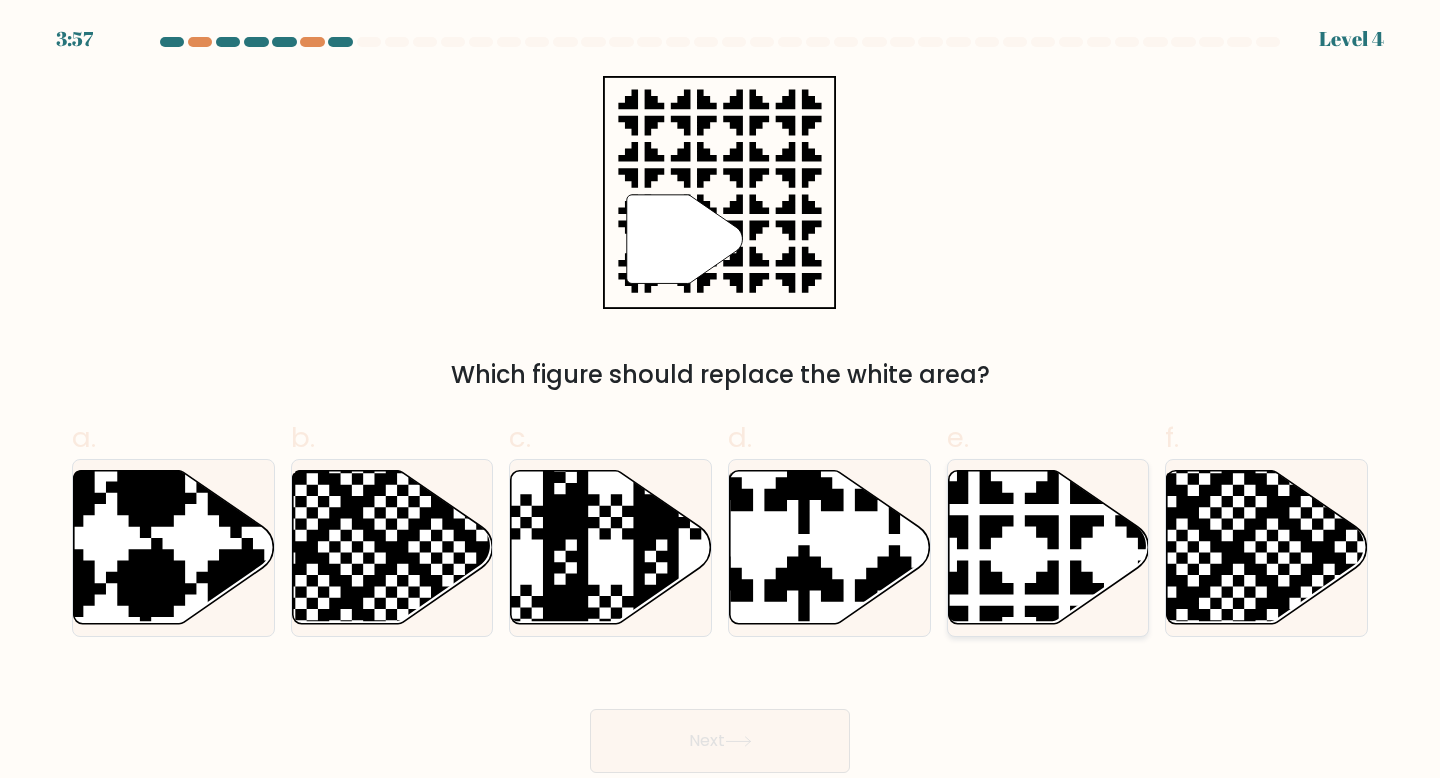 click at bounding box center [1110, 463] 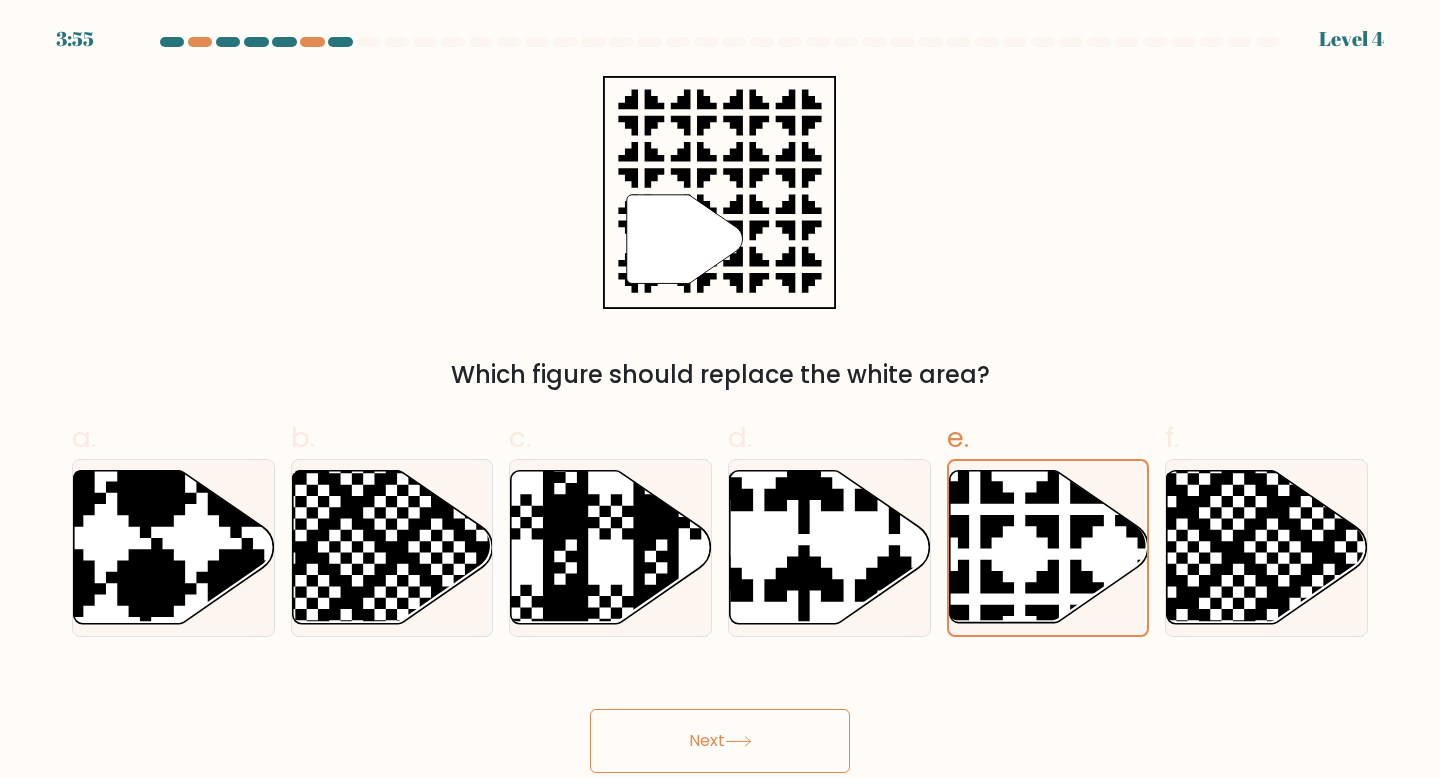 click on "Next" at bounding box center [720, 741] 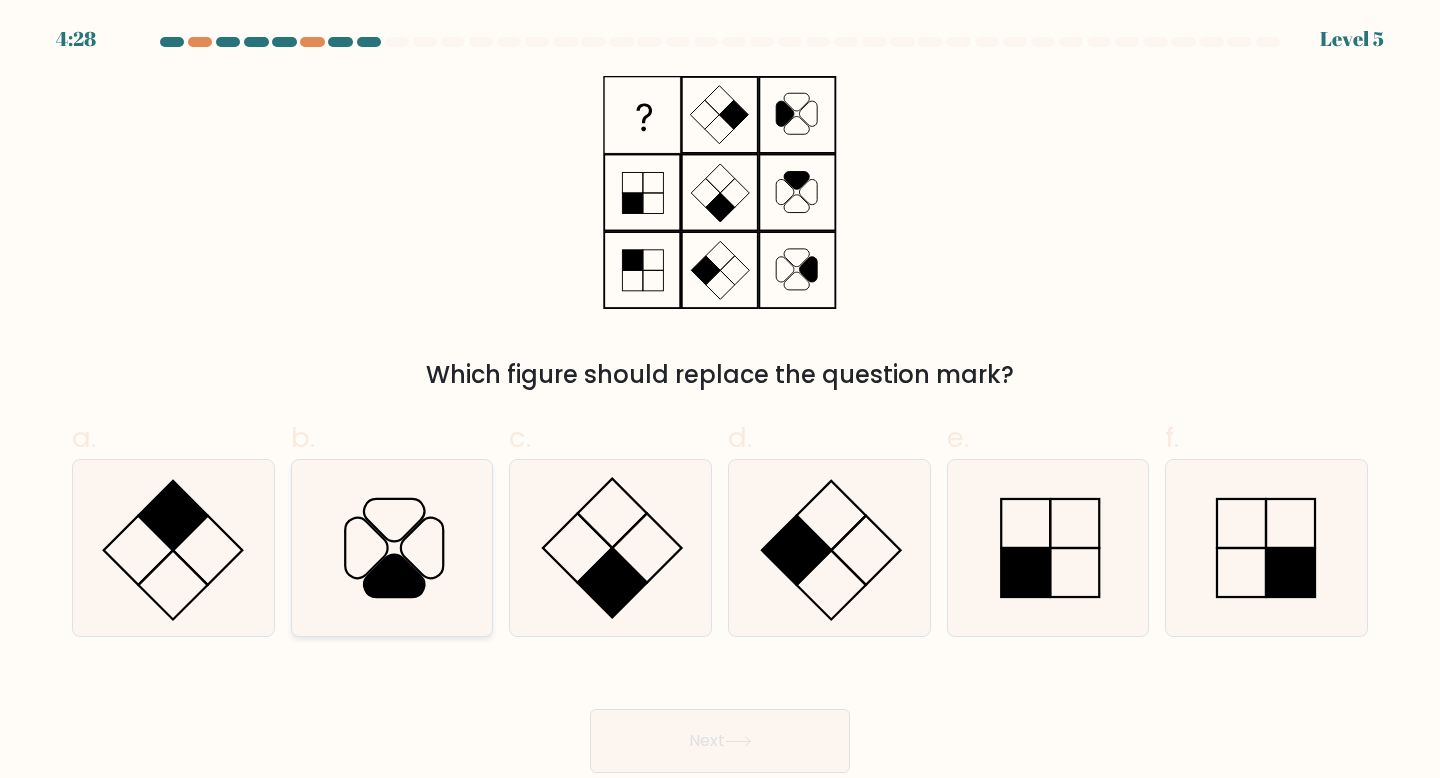 click at bounding box center (392, 548) 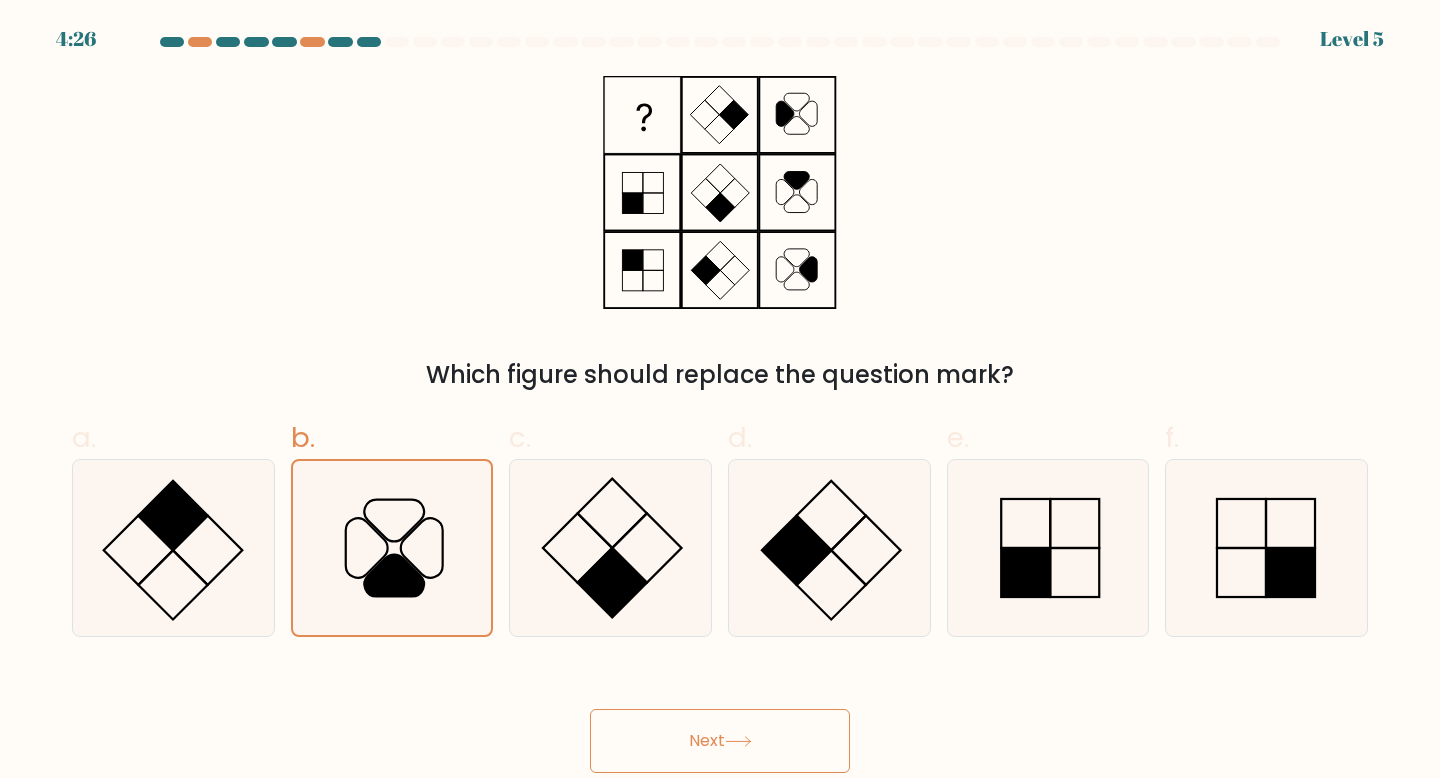 click on "b." at bounding box center [392, 527] 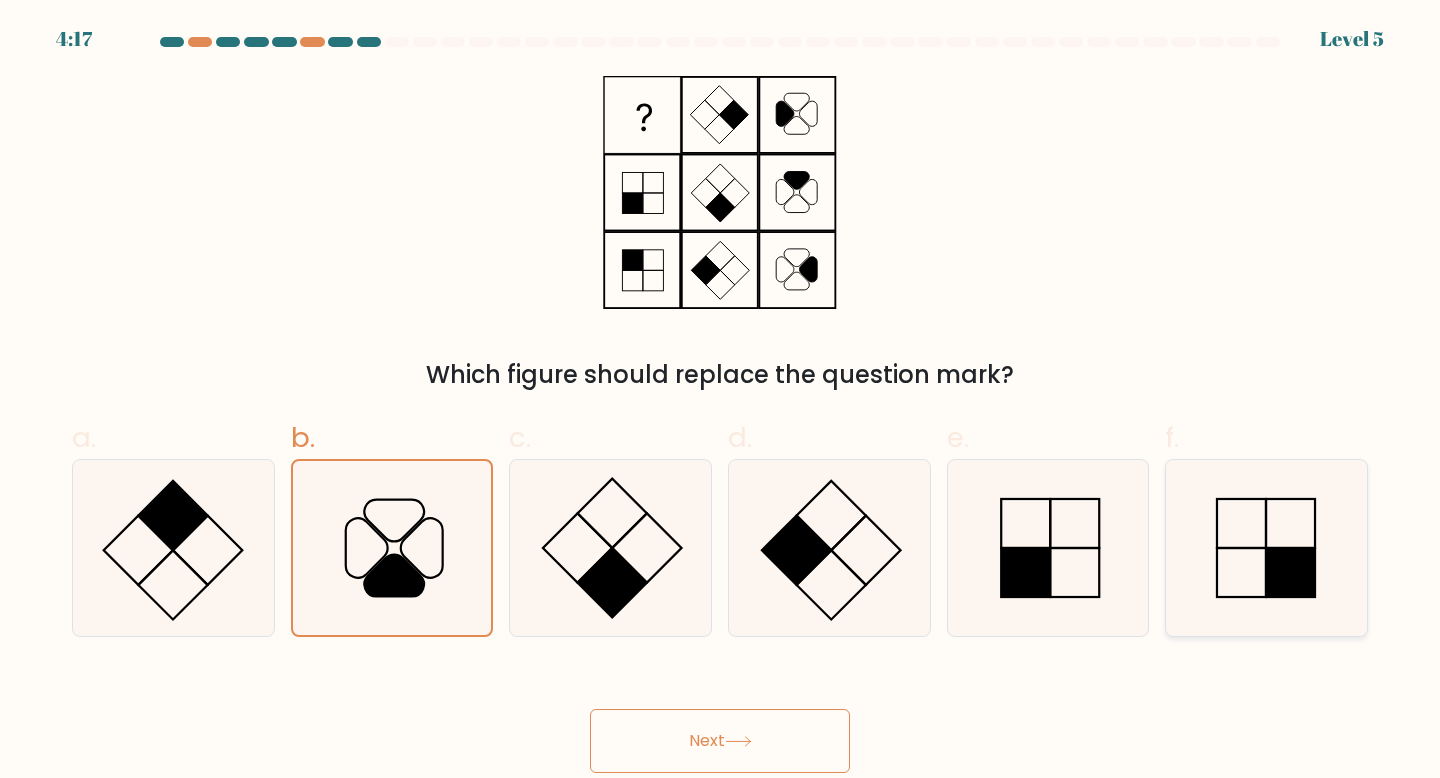 click at bounding box center (1291, 572) 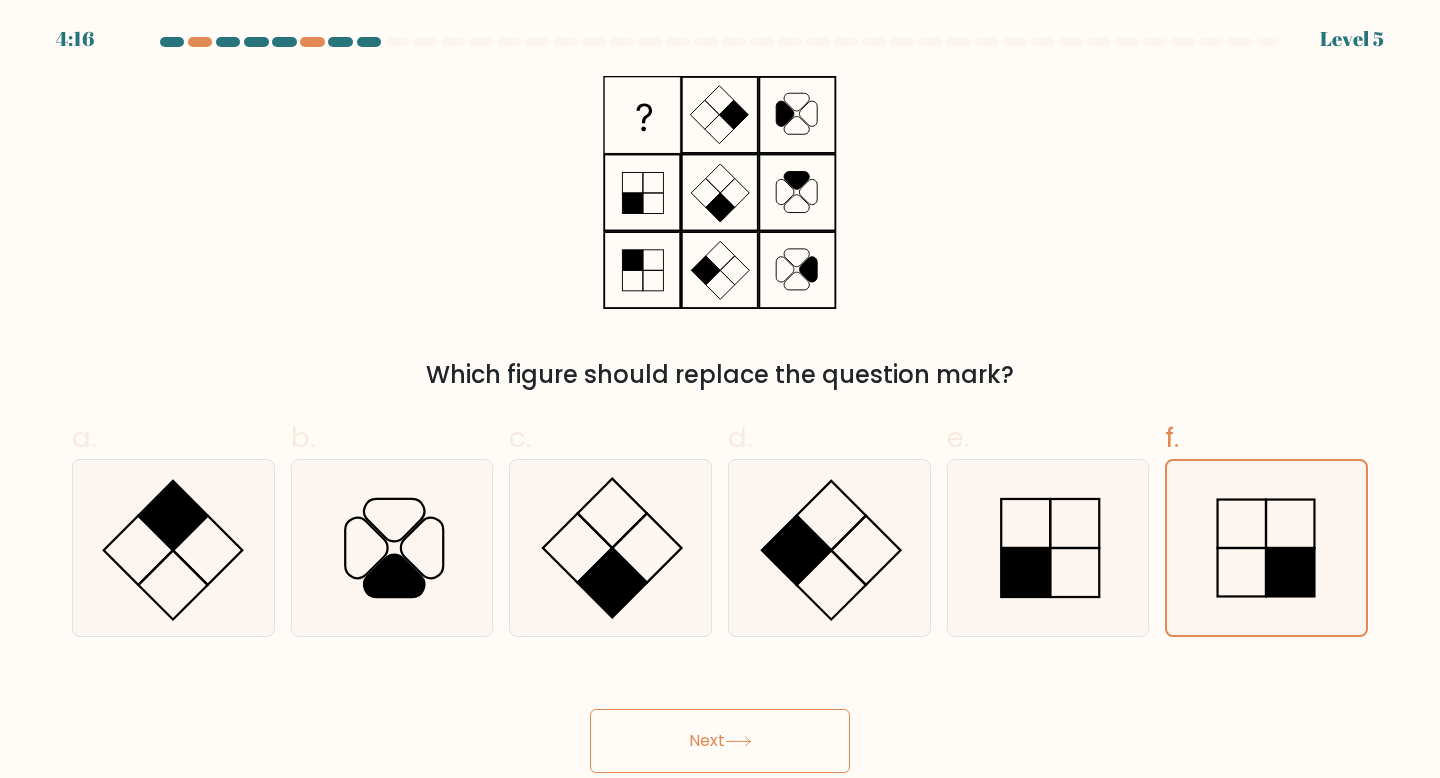 click on "Next" at bounding box center [720, 741] 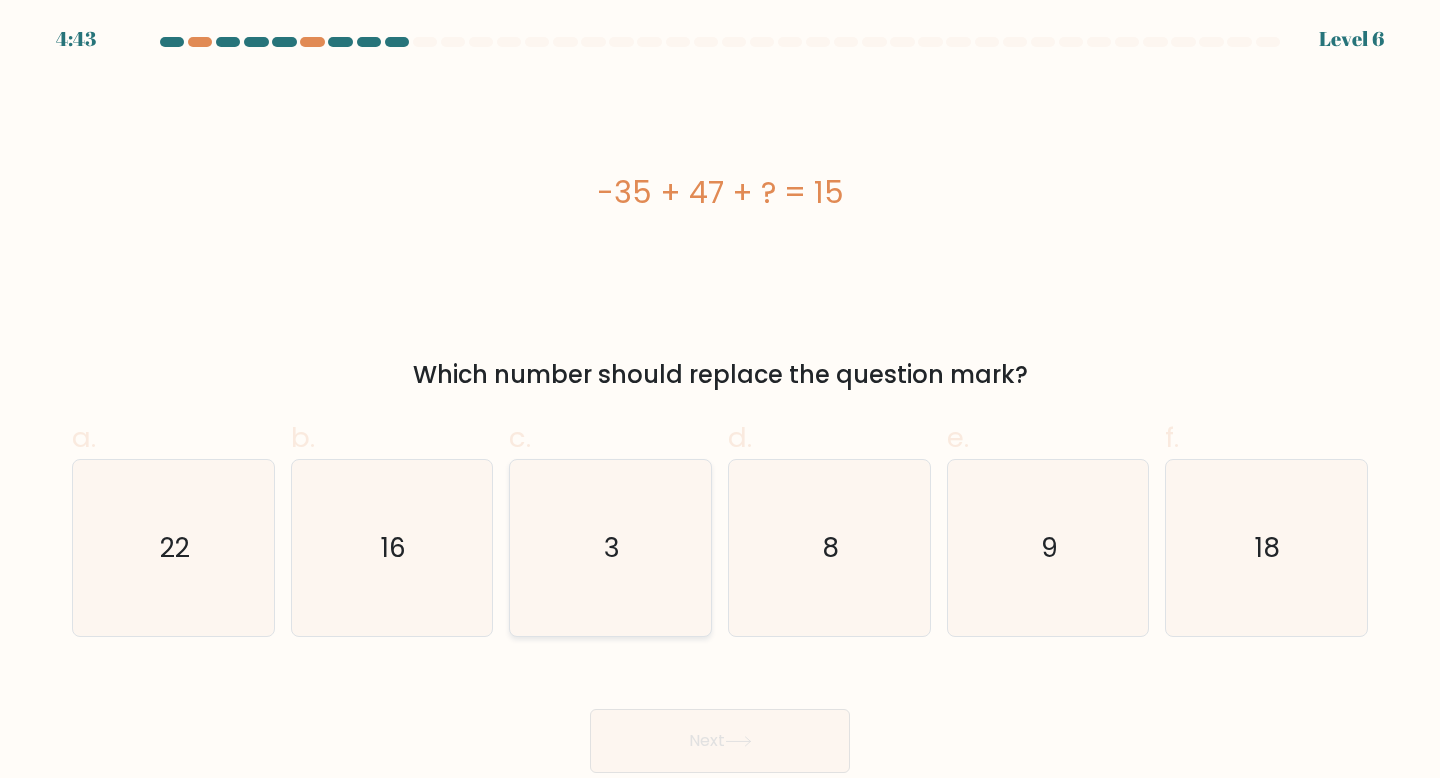 click on "3" at bounding box center [610, 548] 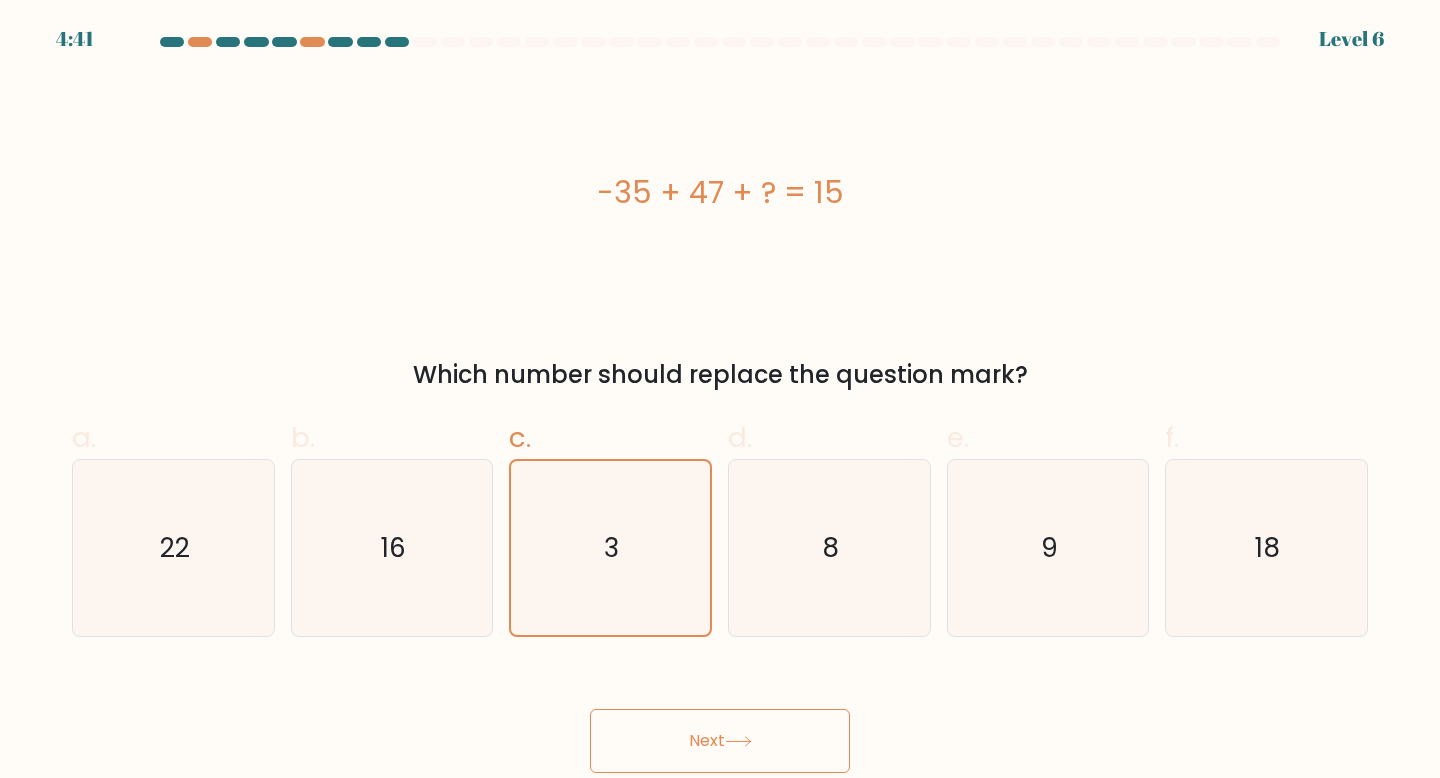 click on "Next" at bounding box center (720, 741) 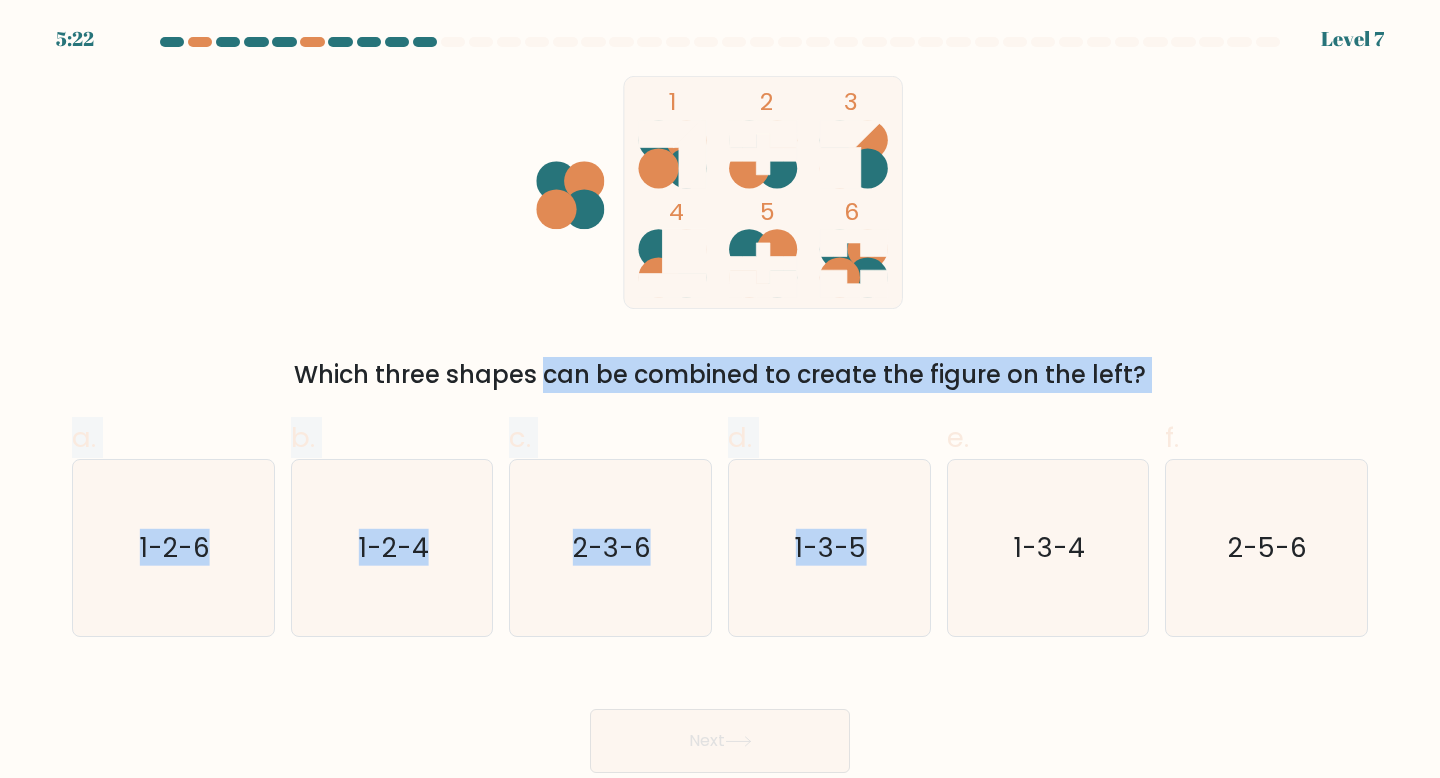 drag, startPoint x: 373, startPoint y: 382, endPoint x: 945, endPoint y: 406, distance: 572.5033 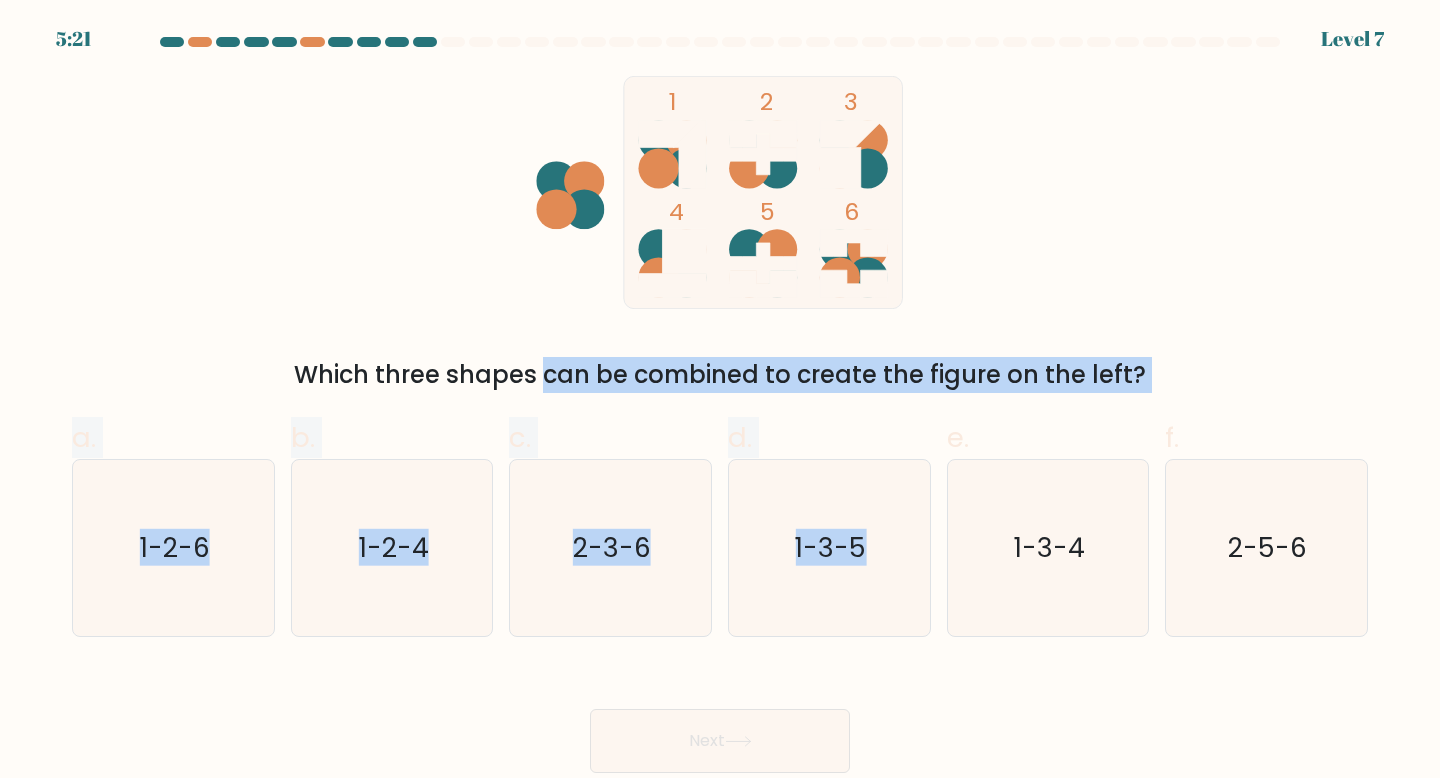 click on "l.
9-3-7
i.
6-5-5
d.
4-2-6
s.
9-5-5" at bounding box center (720, 519) 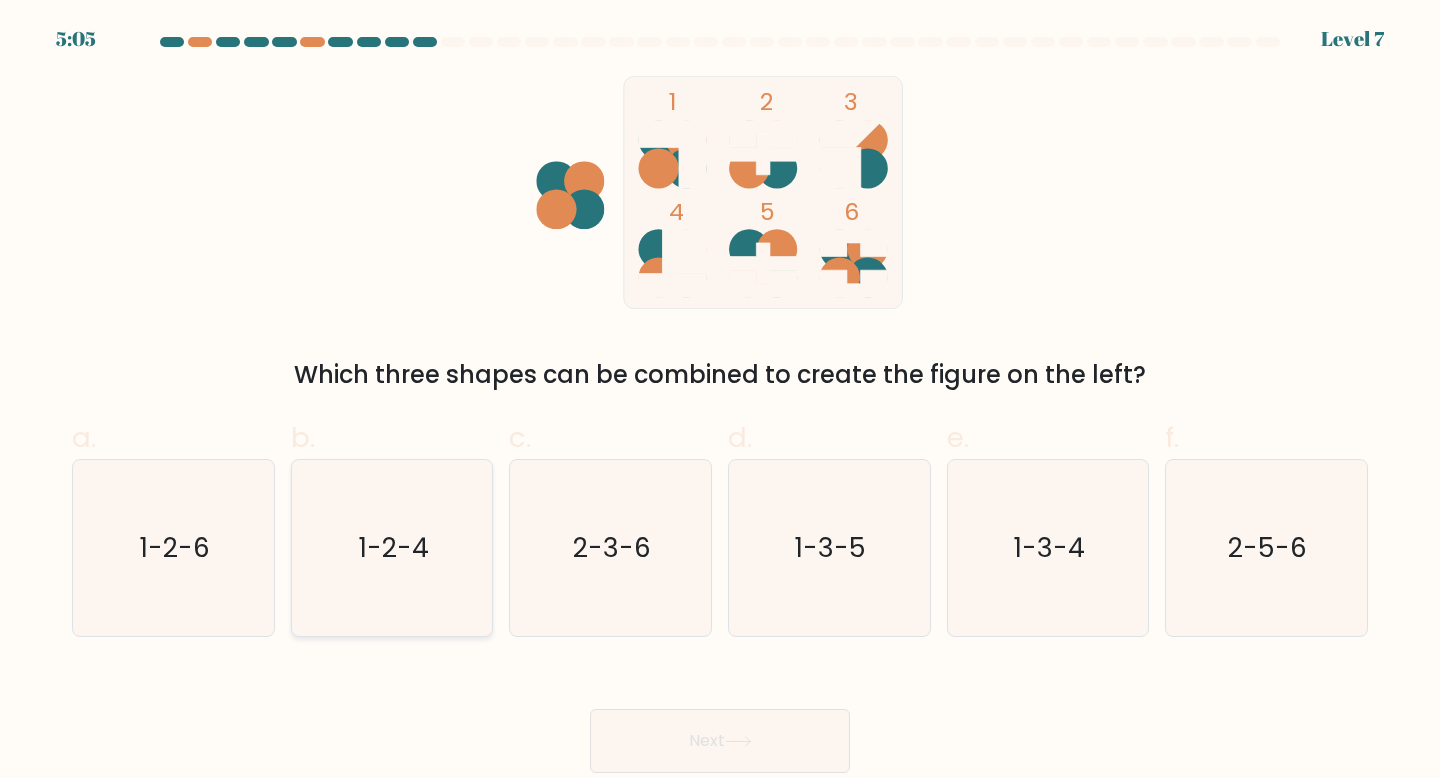 click on "1-2-4" at bounding box center (392, 548) 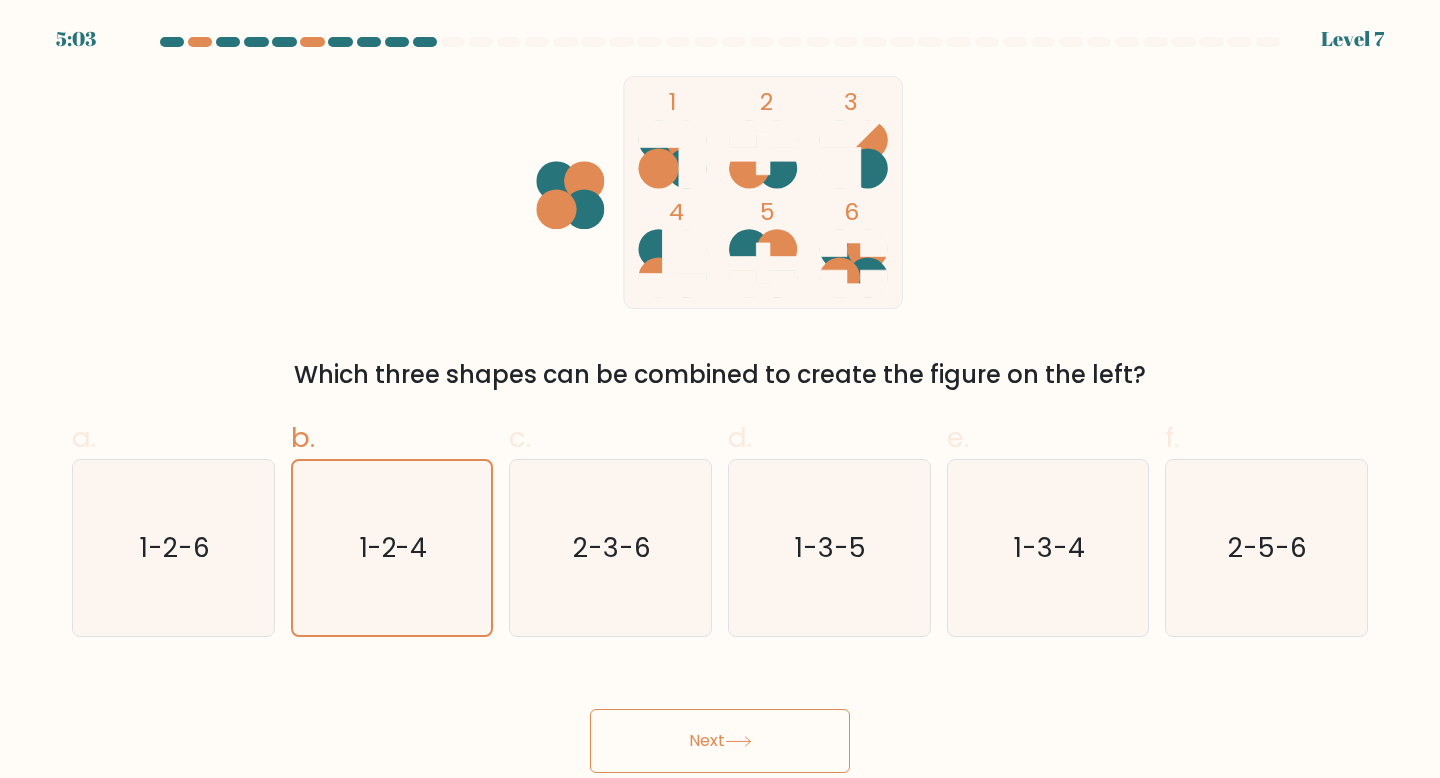 click on "Next" at bounding box center (720, 741) 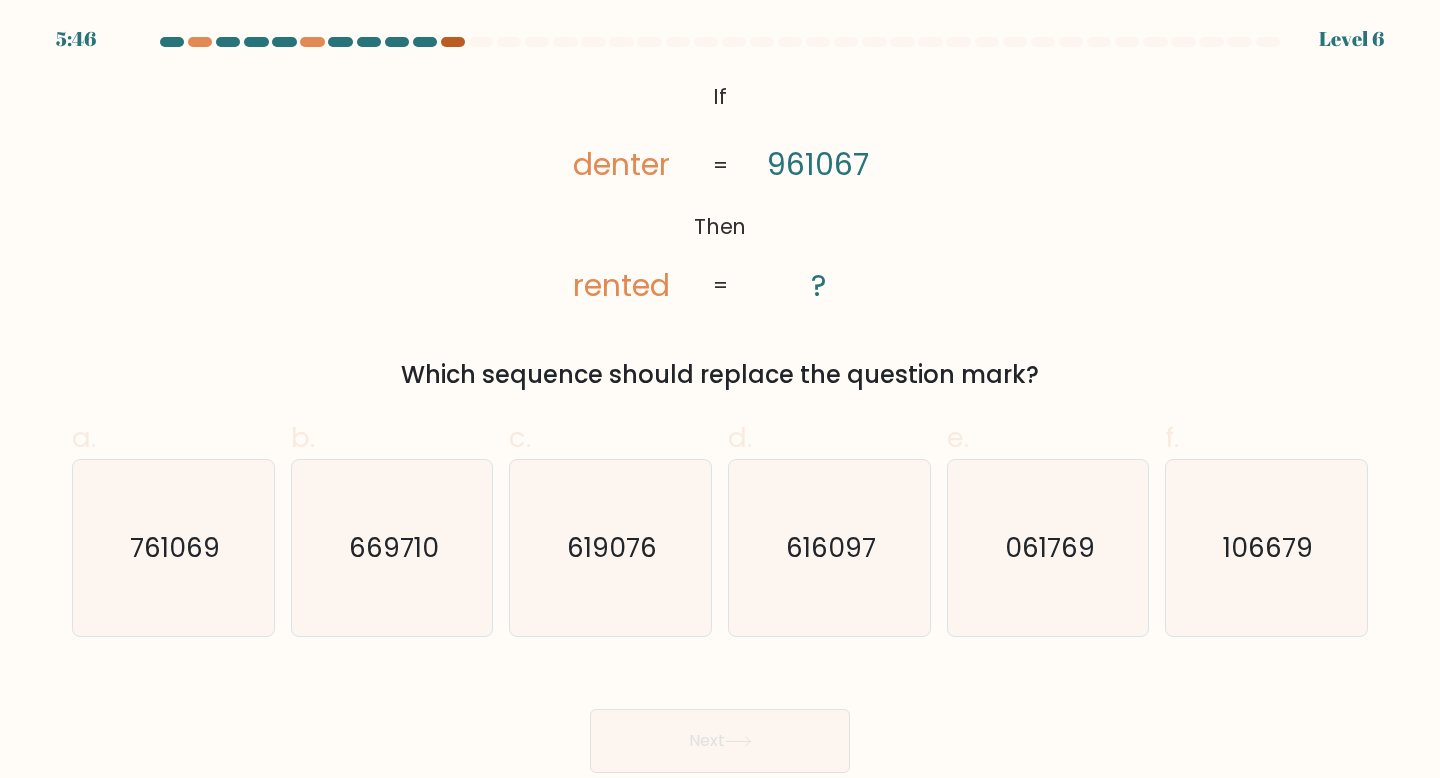 click at bounding box center [453, 42] 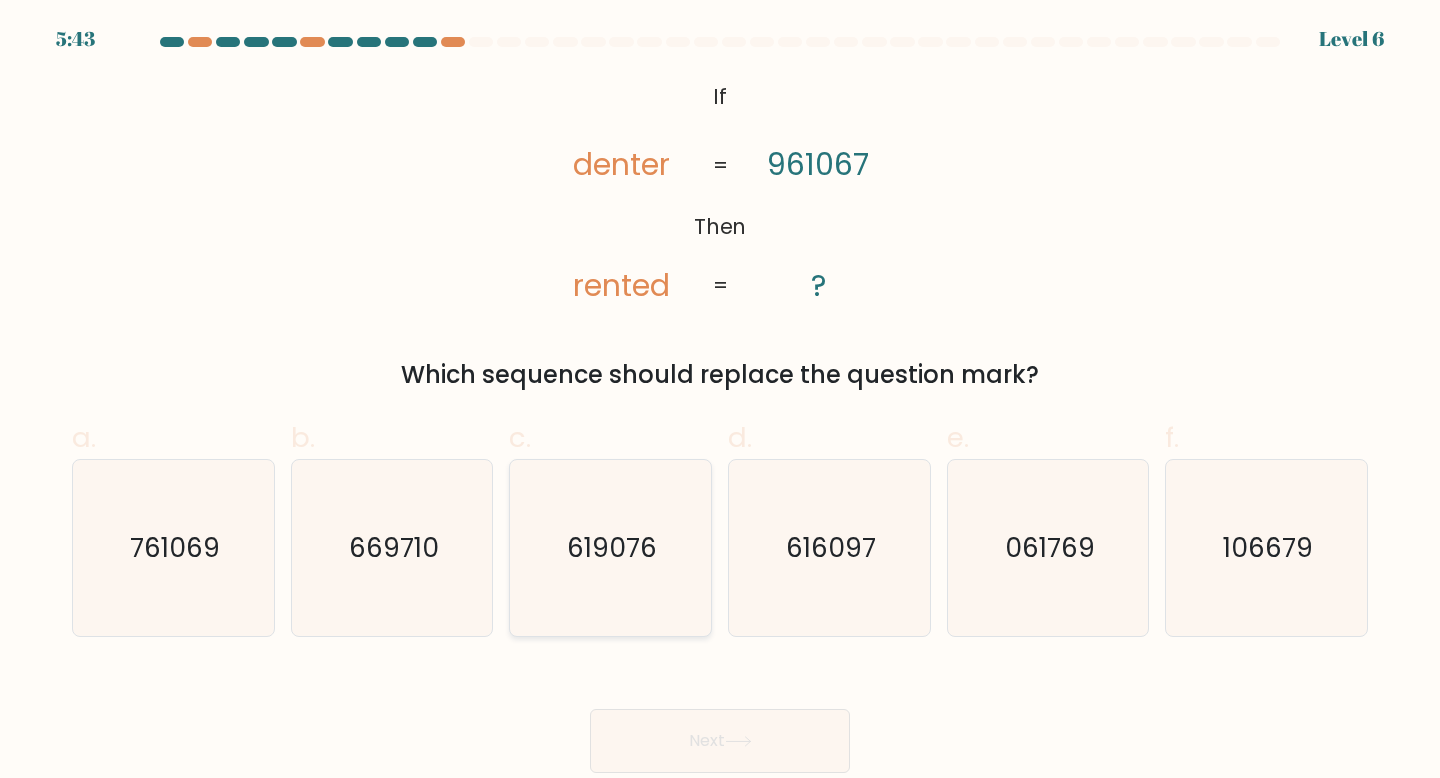 click on "619076" at bounding box center [612, 547] 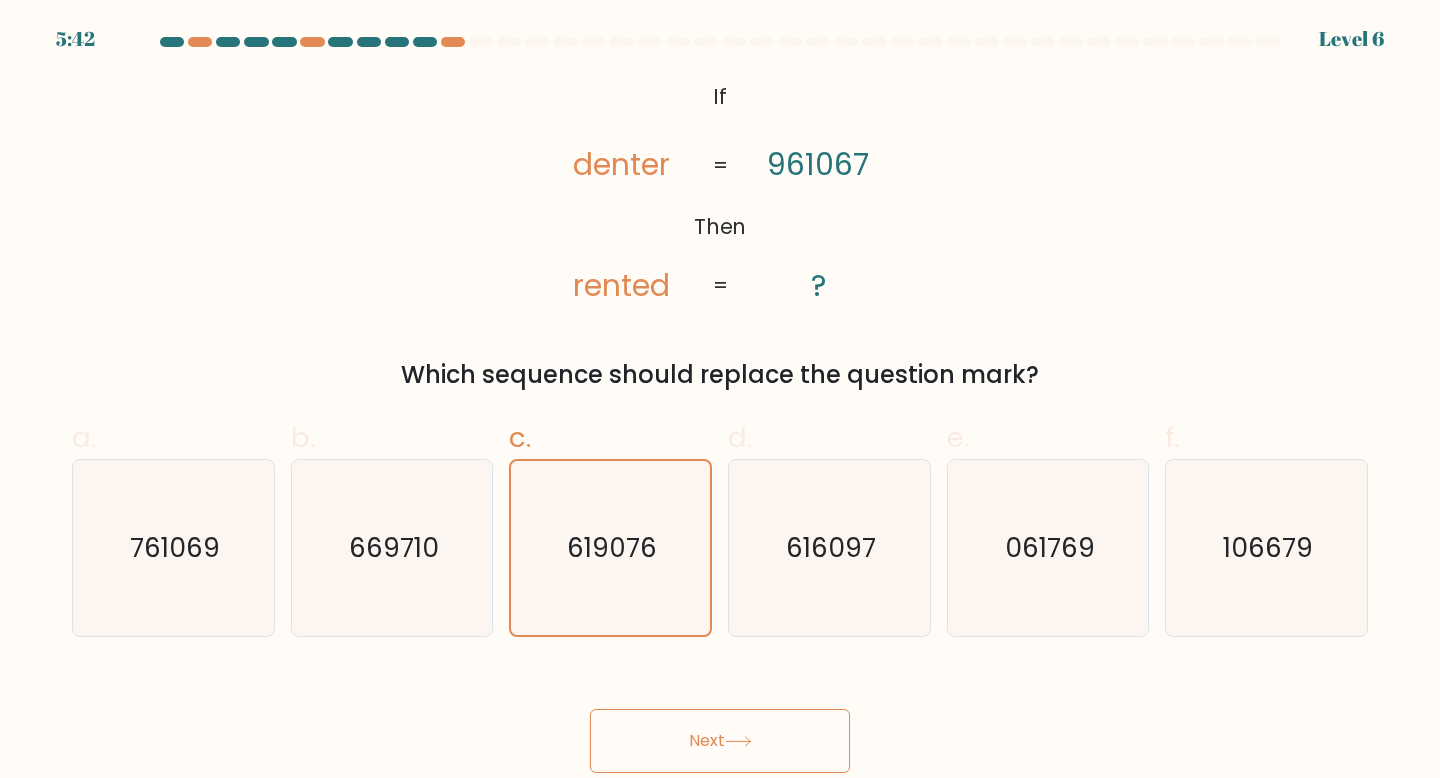 click on "Next" at bounding box center (720, 741) 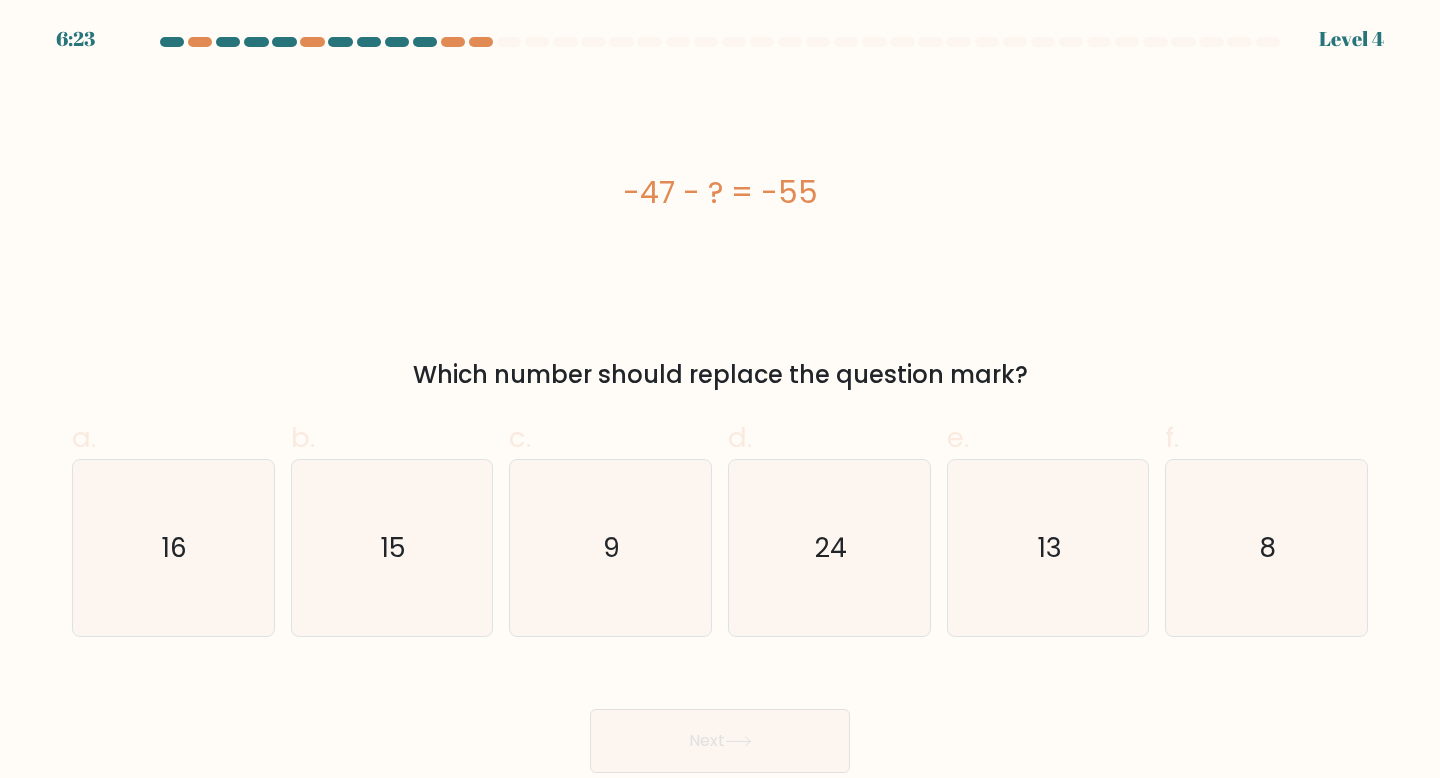 drag, startPoint x: 462, startPoint y: 357, endPoint x: 928, endPoint y: 379, distance: 466.519 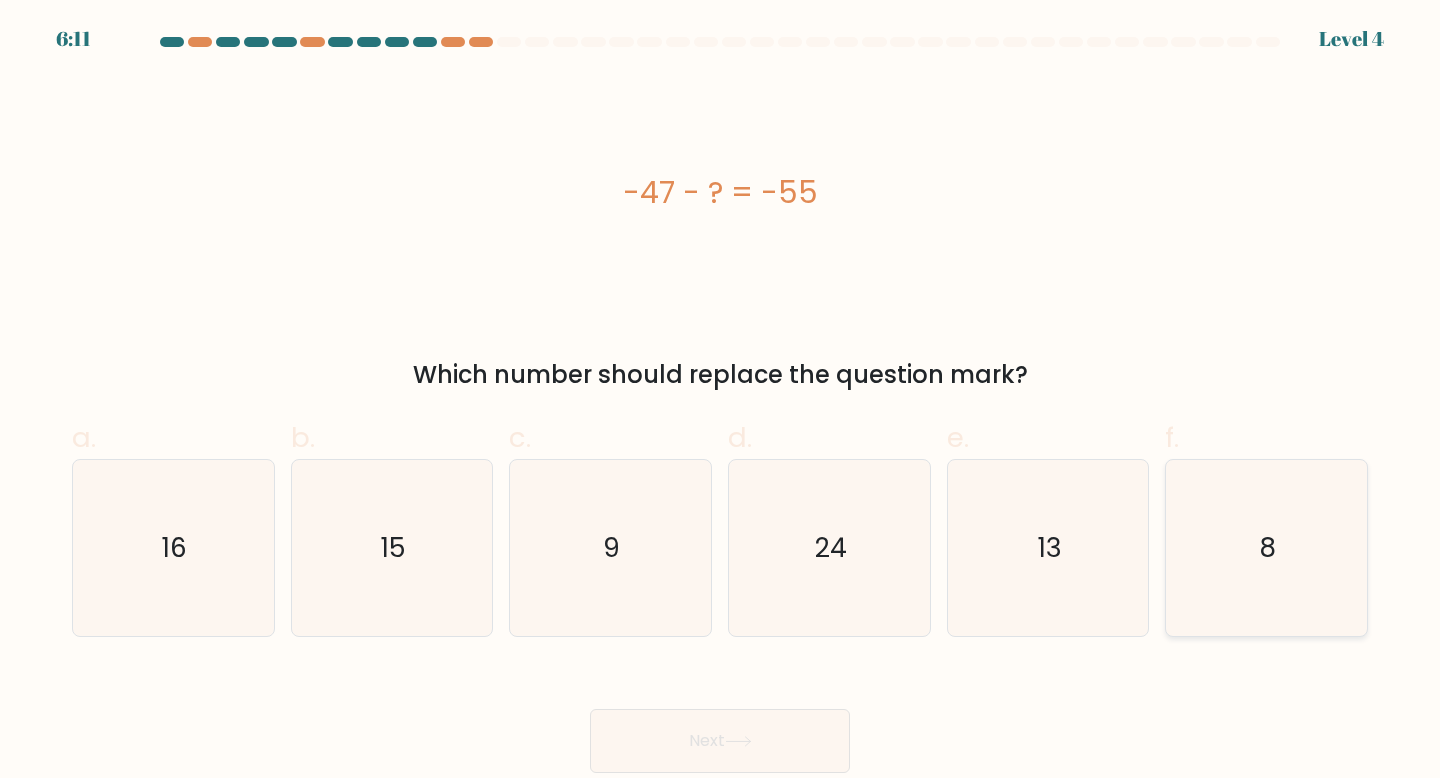 click on "8" at bounding box center [1266, 548] 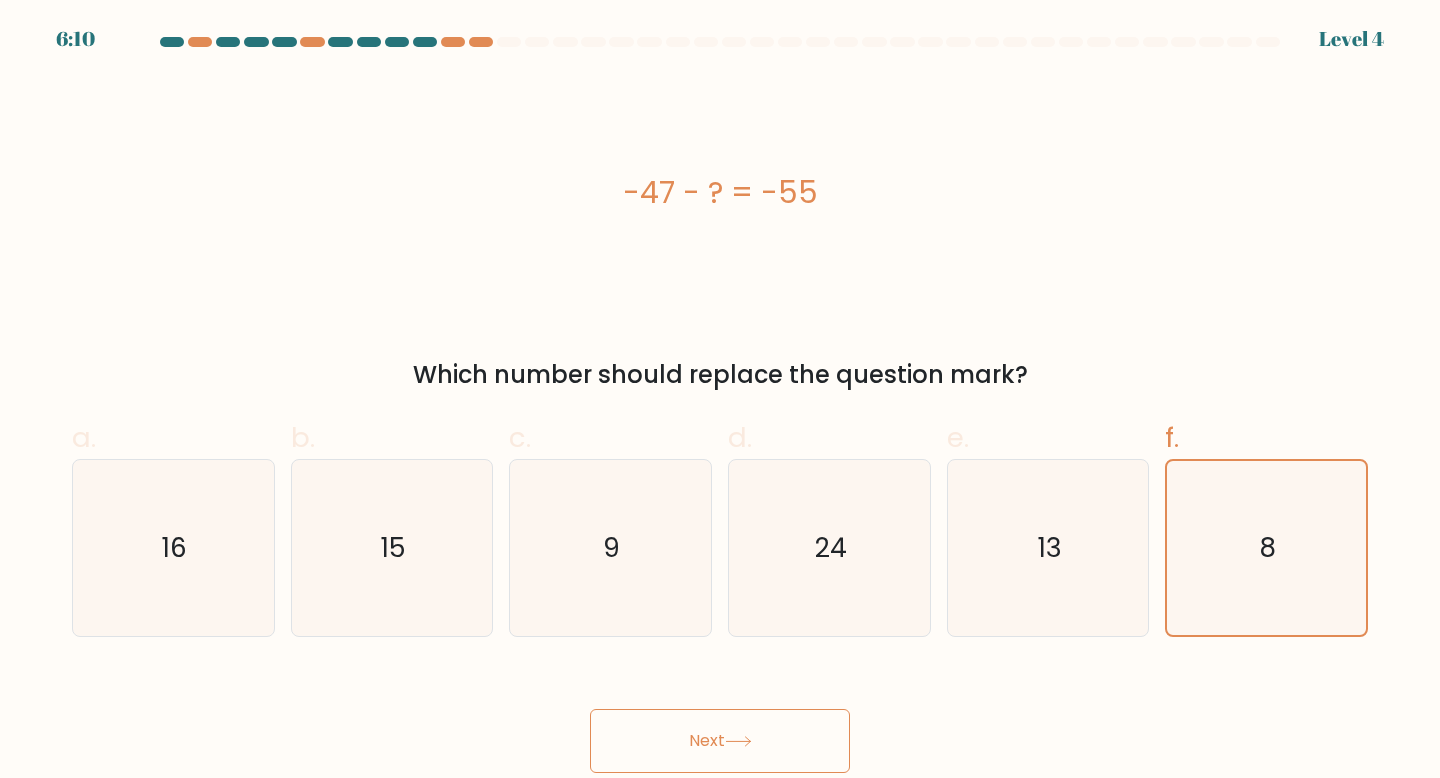 click on "Next" at bounding box center (720, 741) 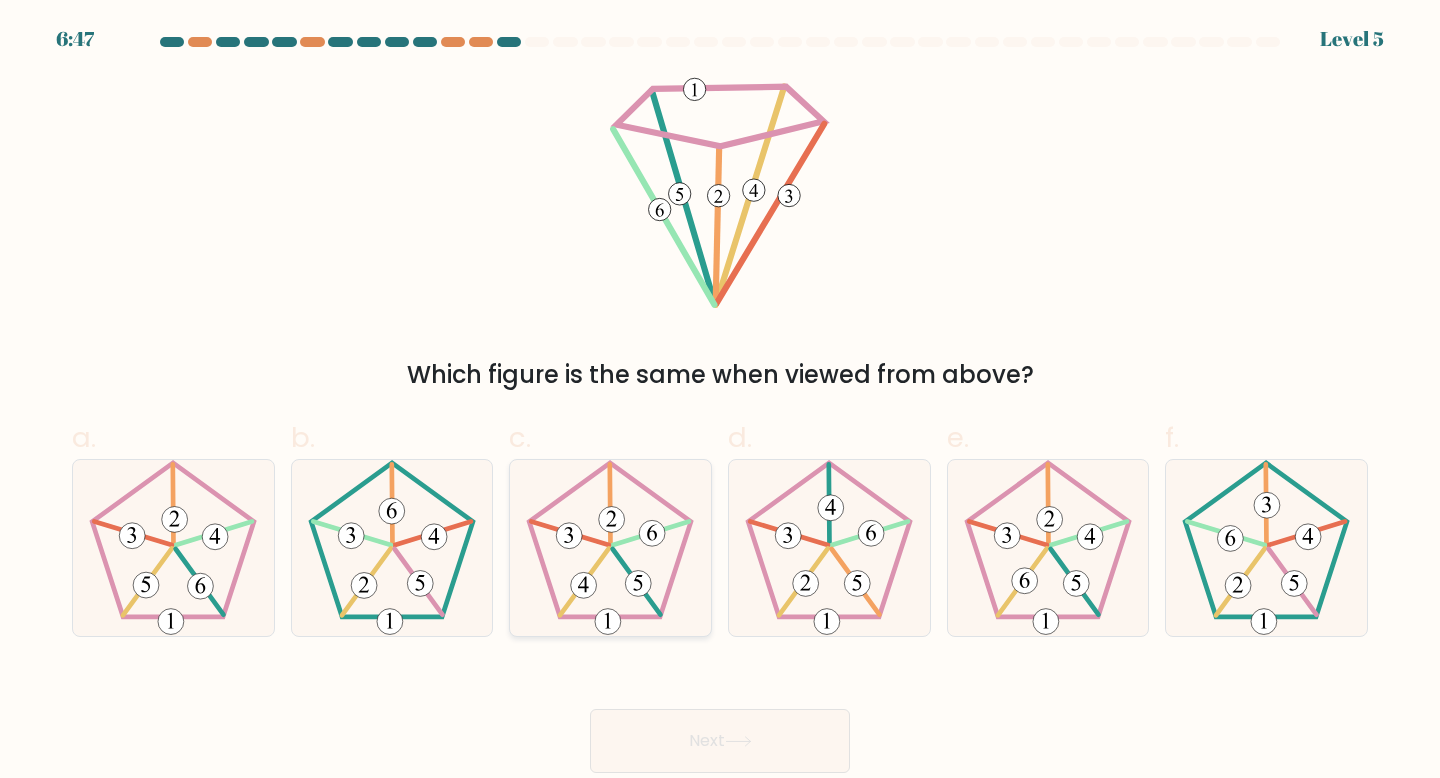click at bounding box center (639, 584) 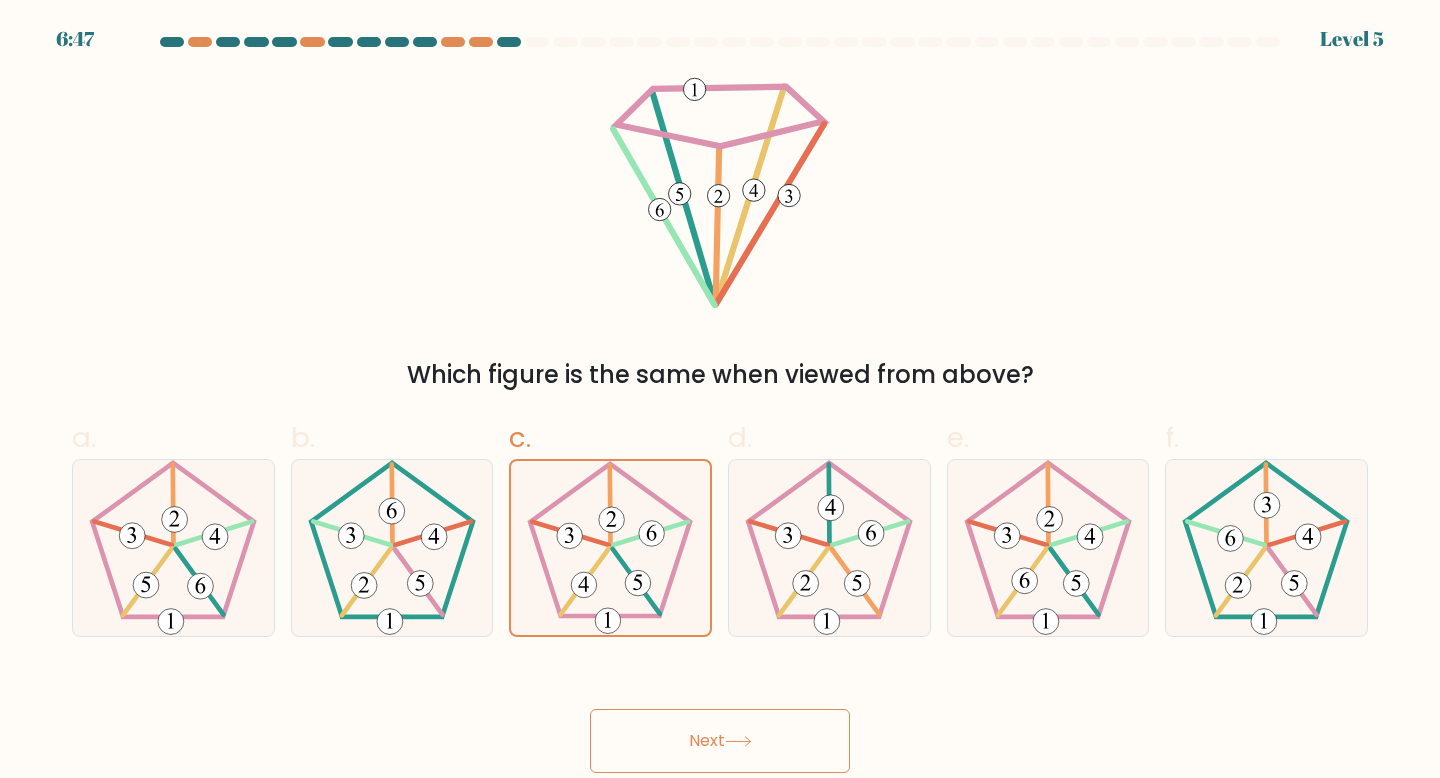 click on "Next" at bounding box center [720, 741] 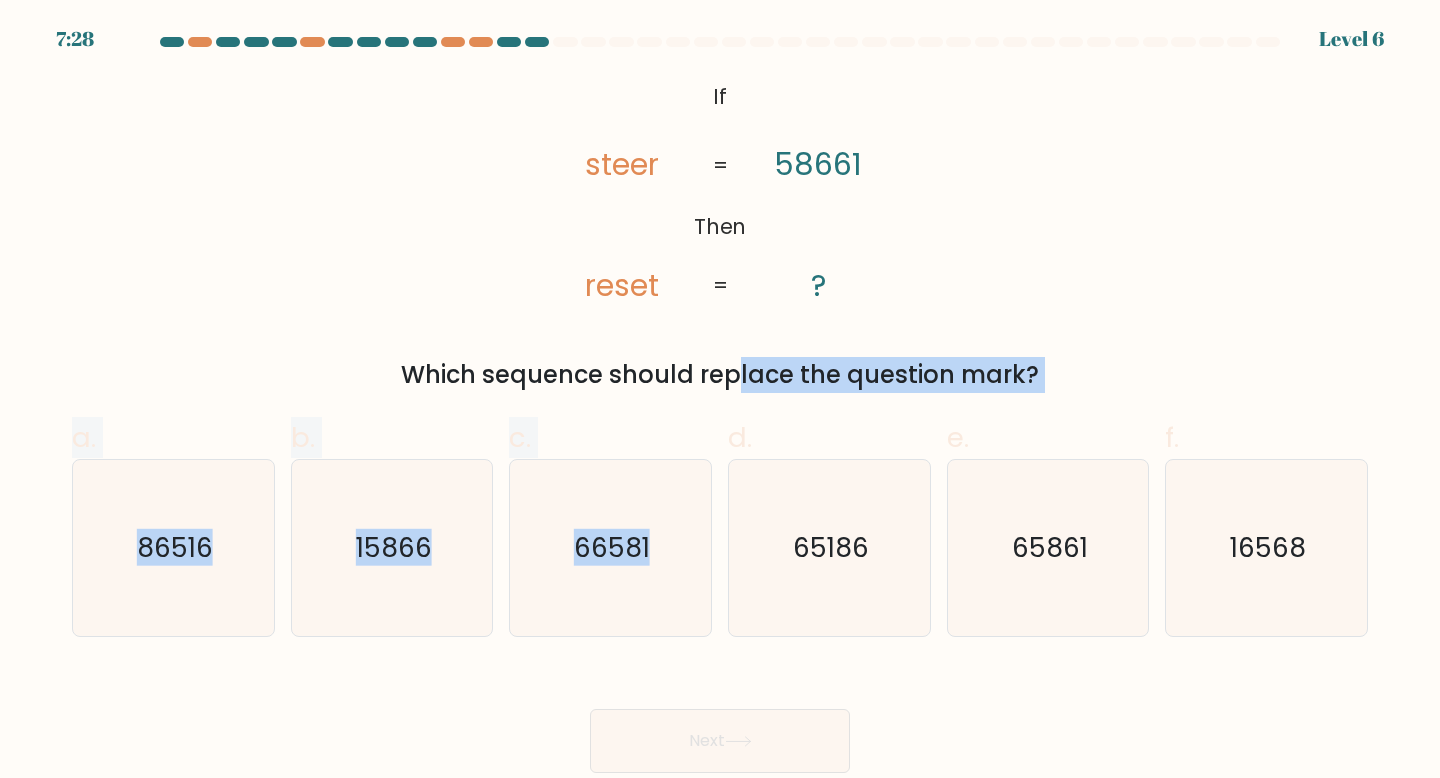 drag, startPoint x: 563, startPoint y: 380, endPoint x: 823, endPoint y: 399, distance: 260.6933 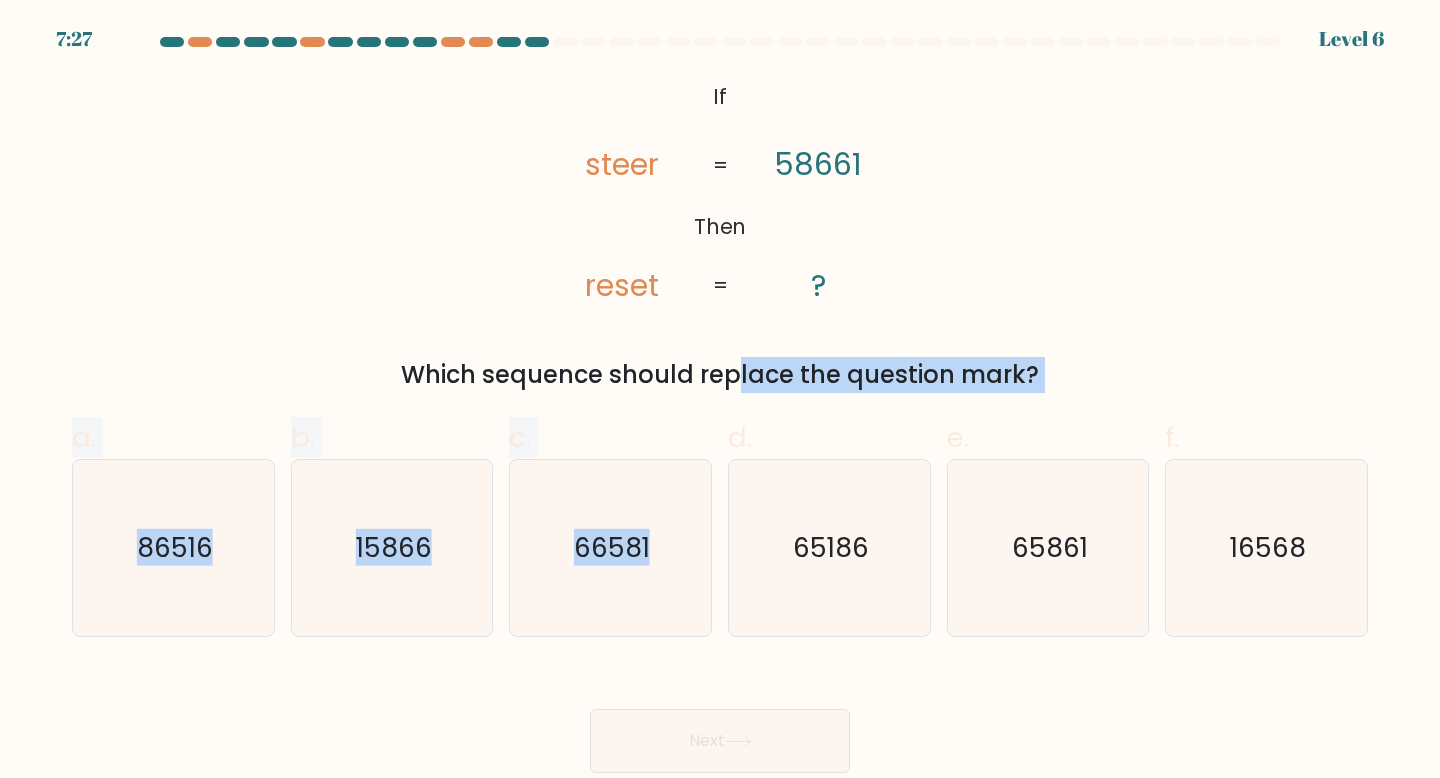 click on "If ?" at bounding box center [720, 405] 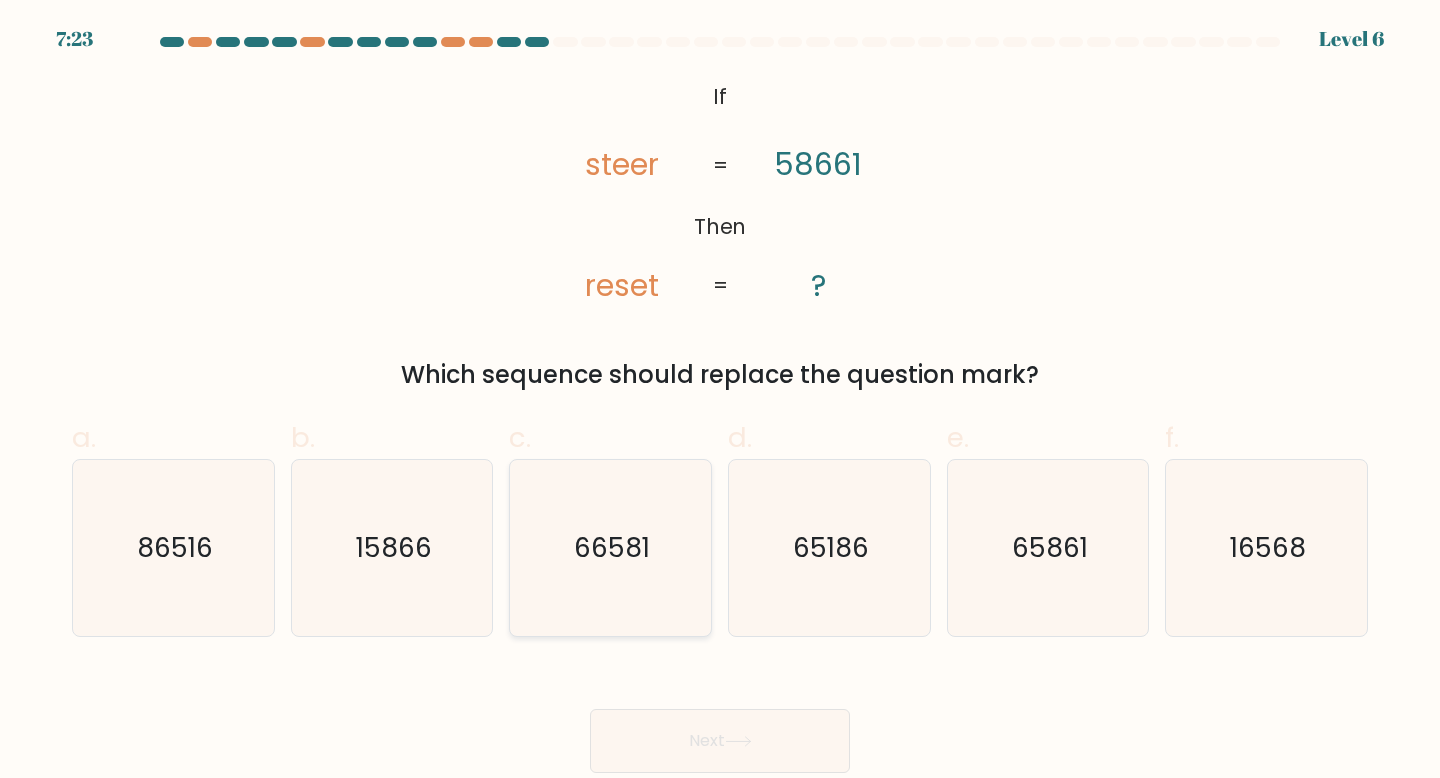 click on "66581" at bounding box center (610, 548) 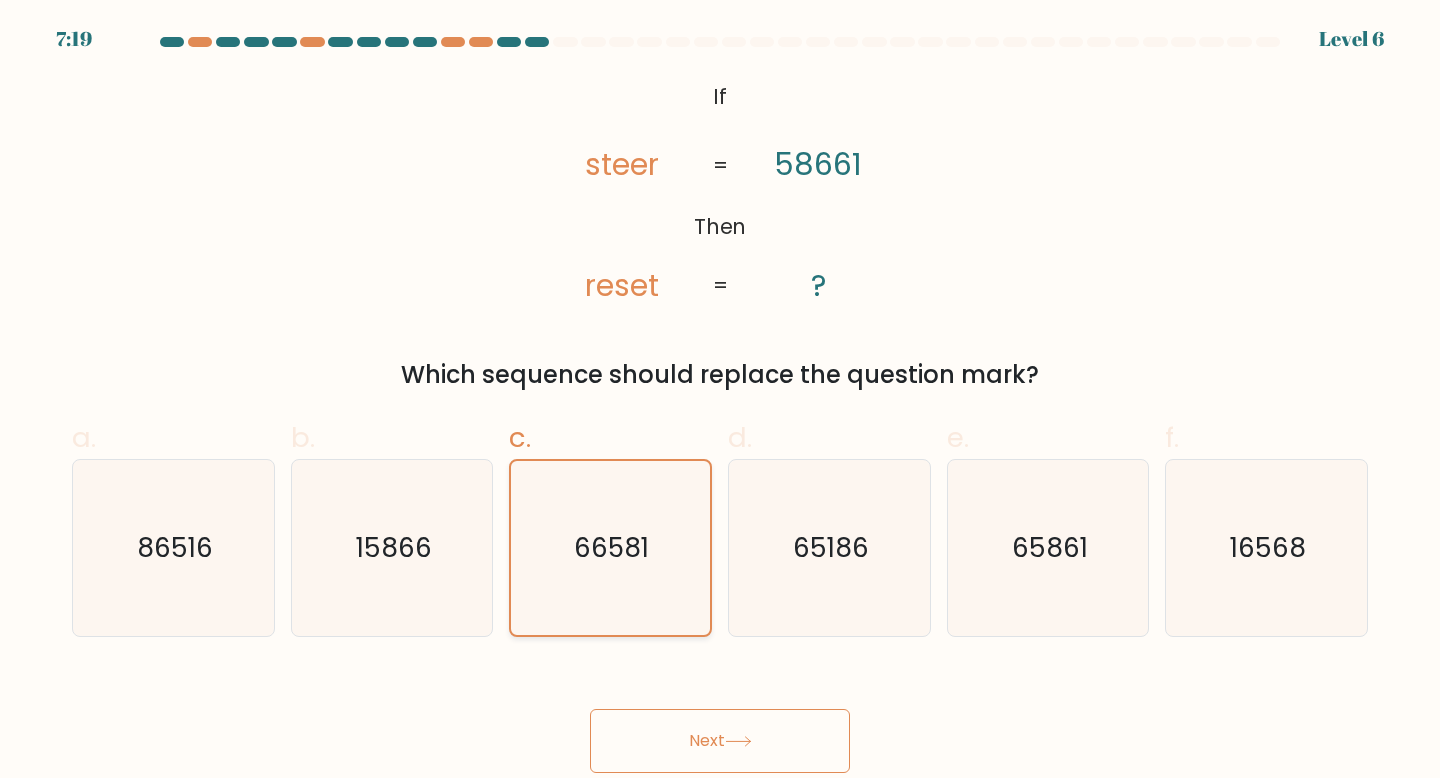click on "66581" at bounding box center (612, 548) 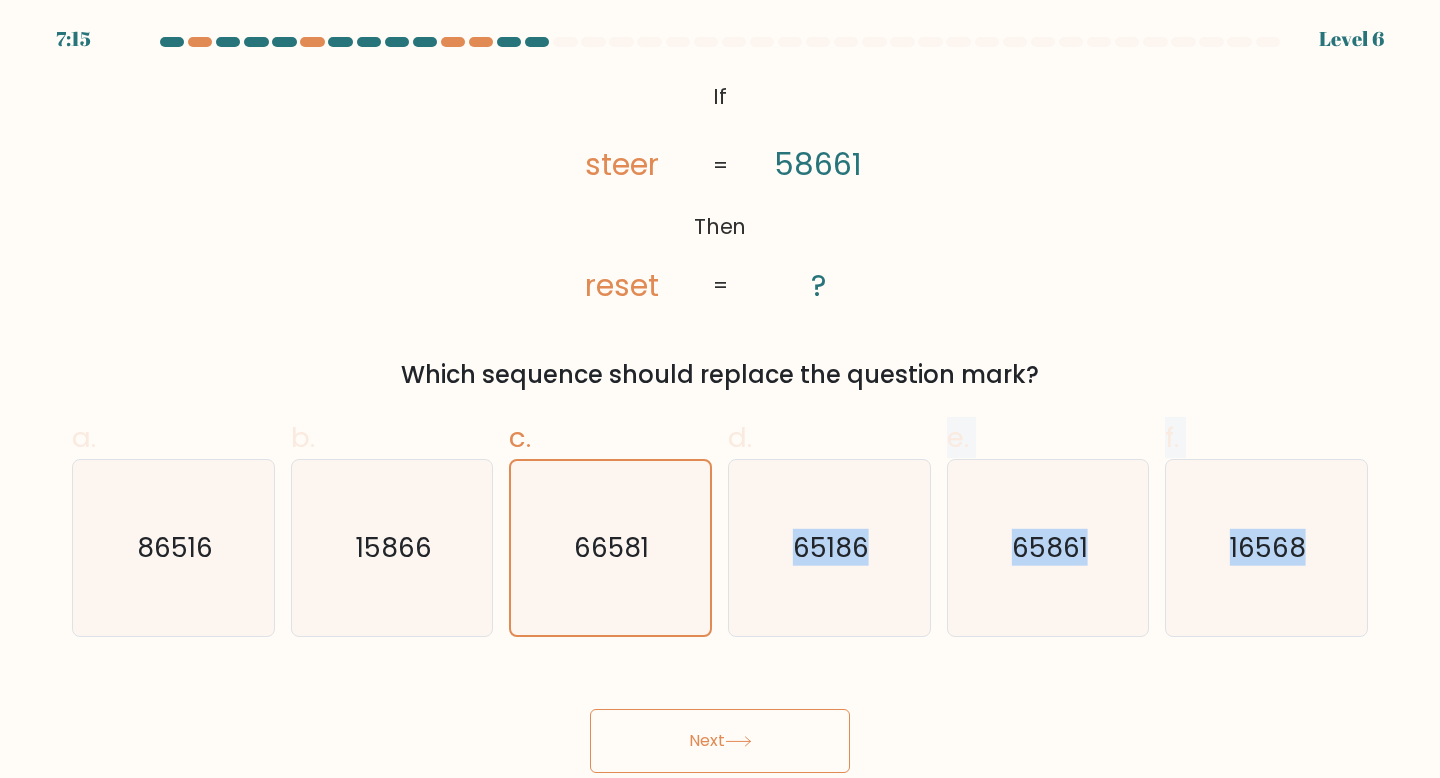 drag, startPoint x: 778, startPoint y: 580, endPoint x: 1001, endPoint y: 697, distance: 251.8293 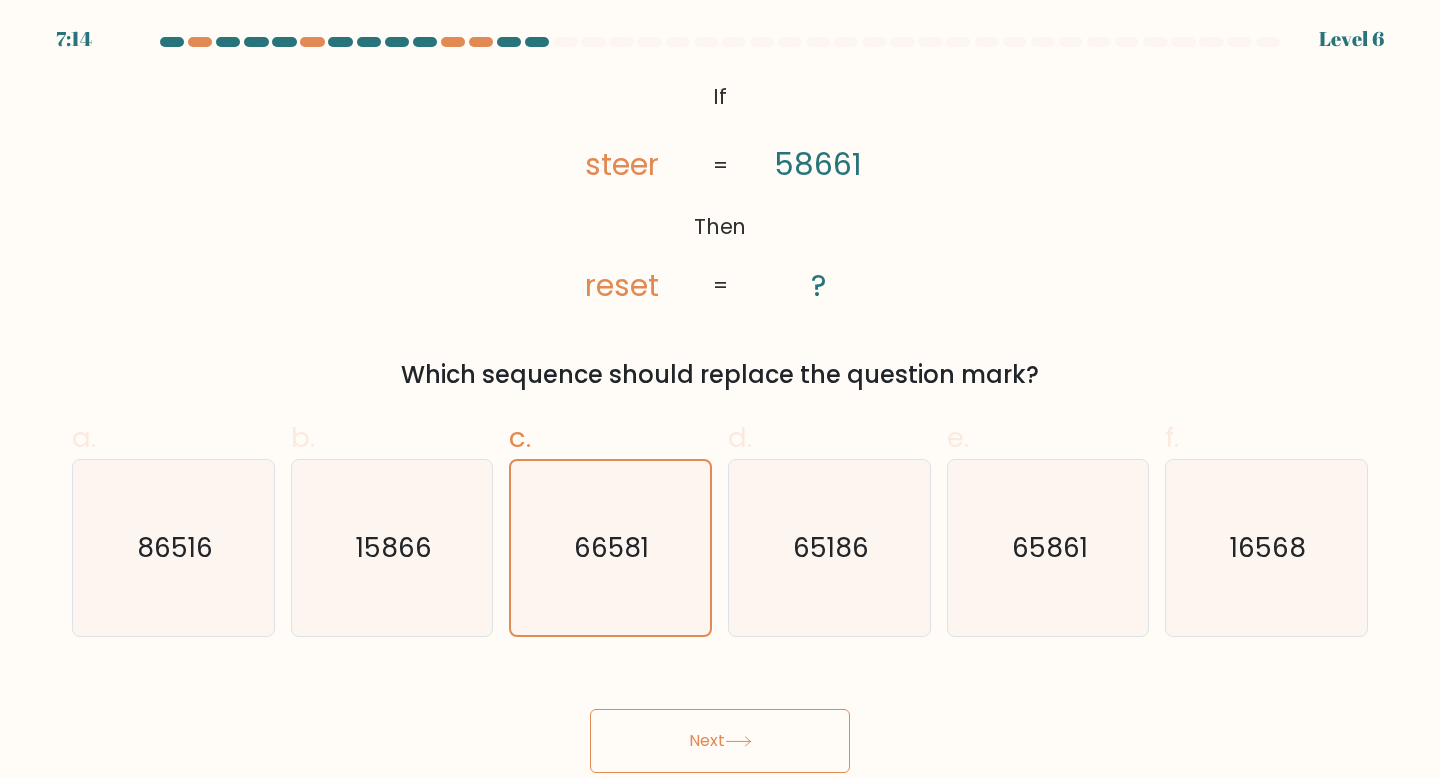 click on "Next" at bounding box center [720, 717] 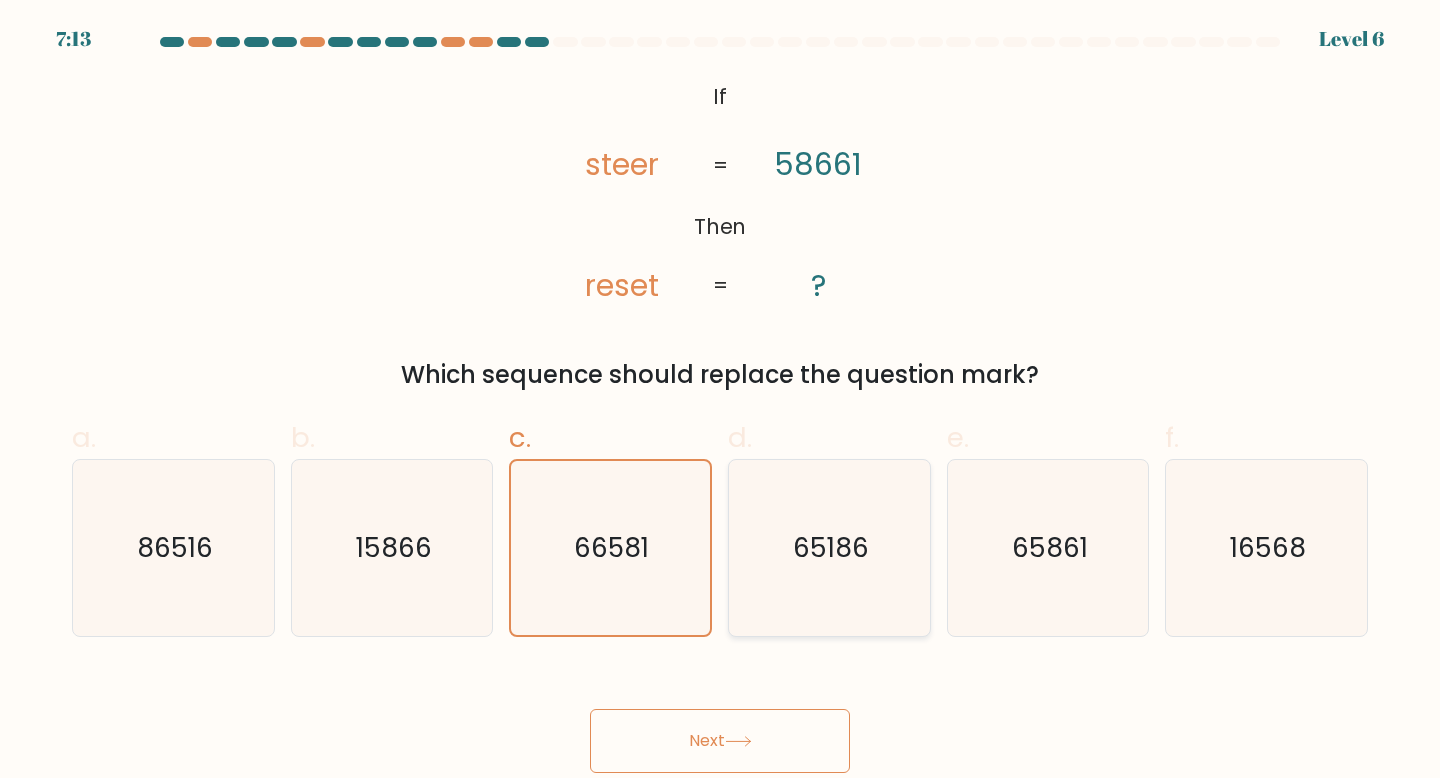 click on "65186" at bounding box center [829, 548] 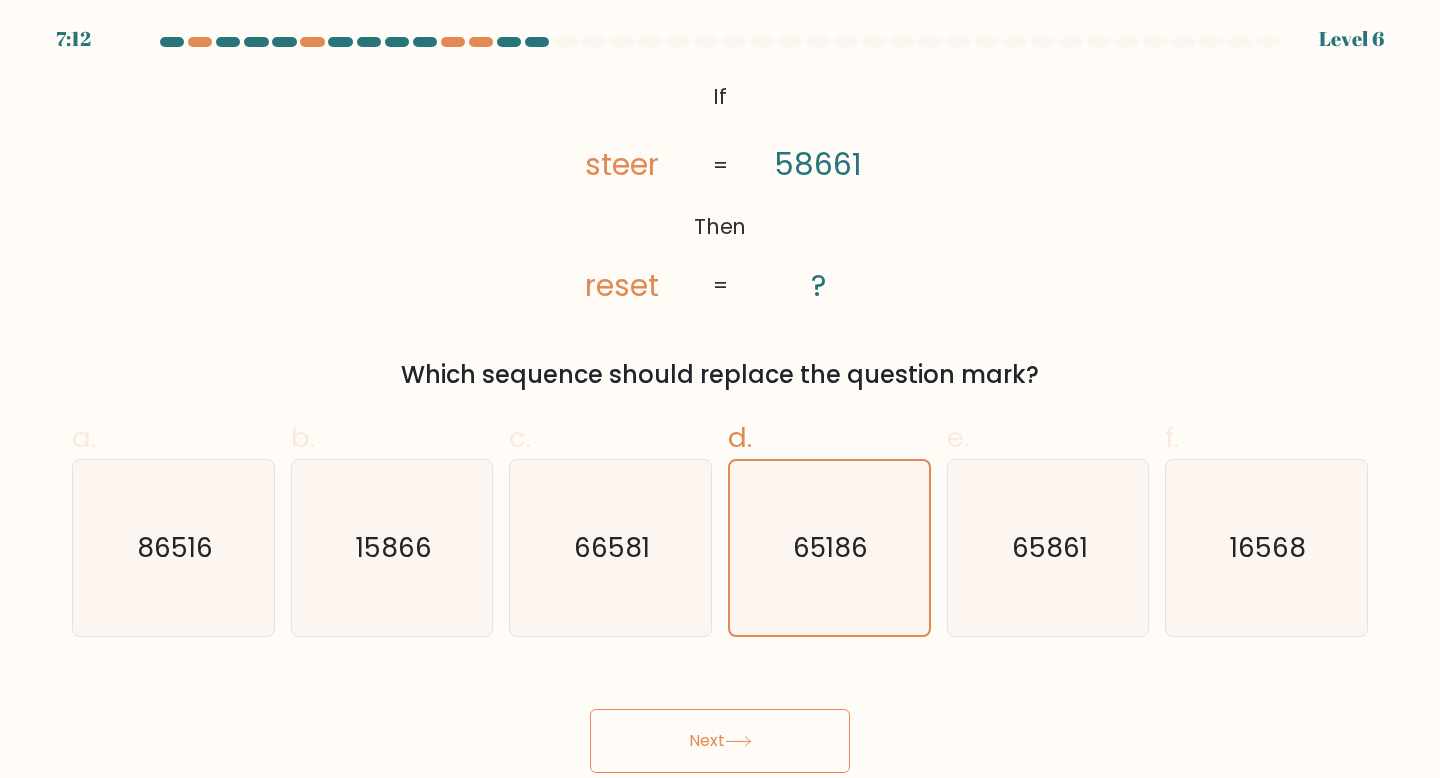 click on "Next" at bounding box center [720, 741] 